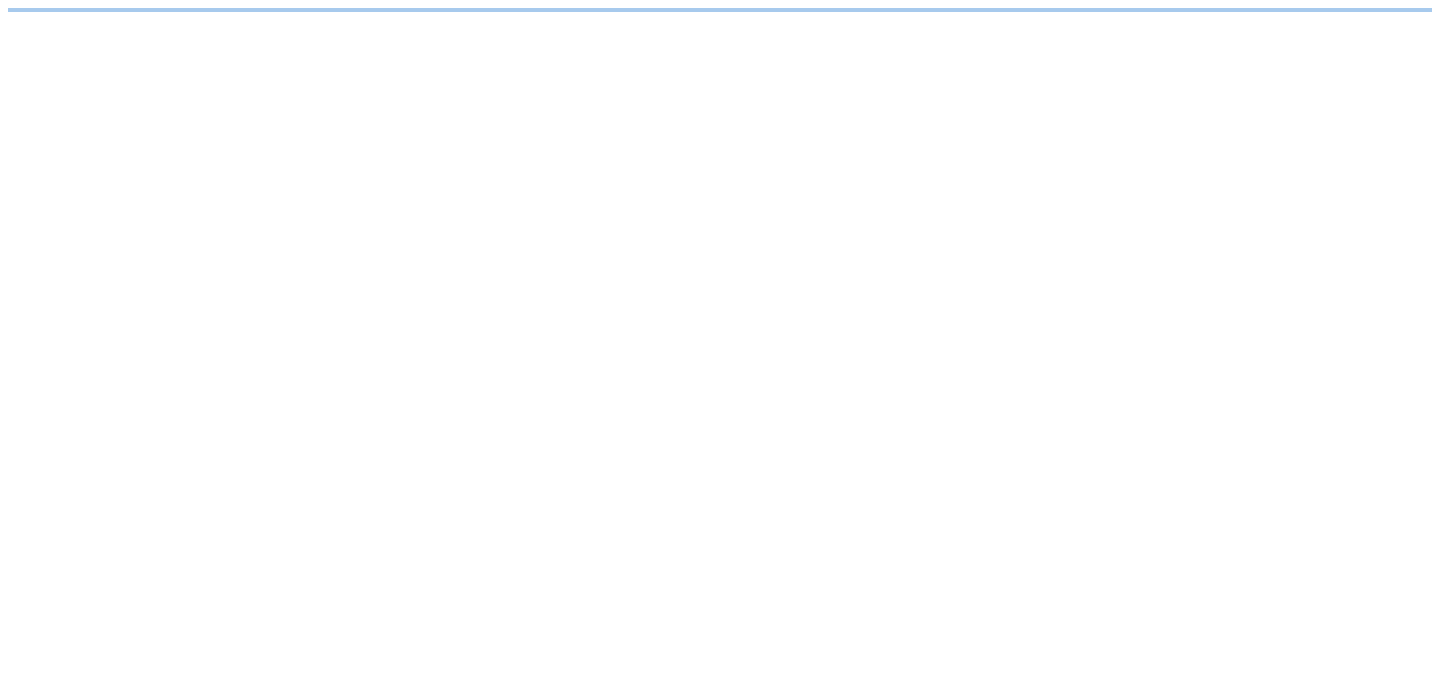 scroll, scrollTop: 0, scrollLeft: 0, axis: both 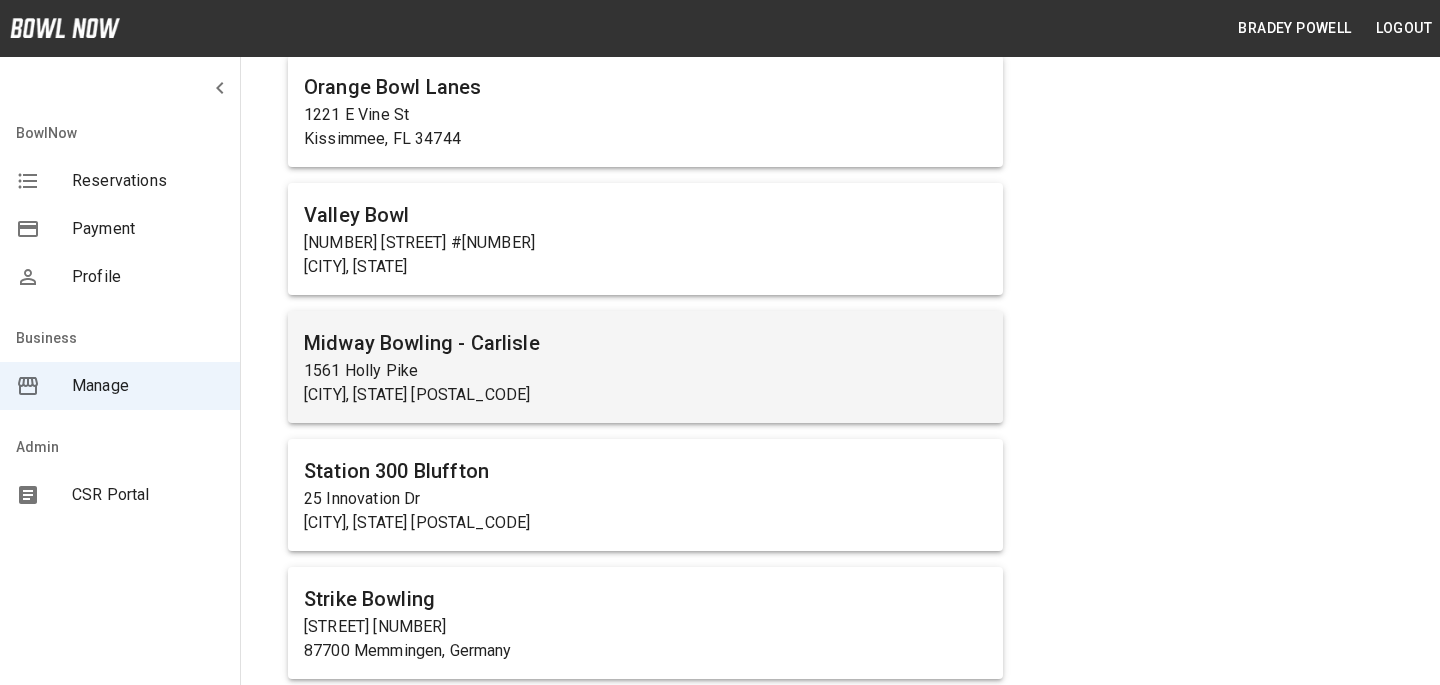click on "Midway Bowling - Carlisle" at bounding box center [645, 343] 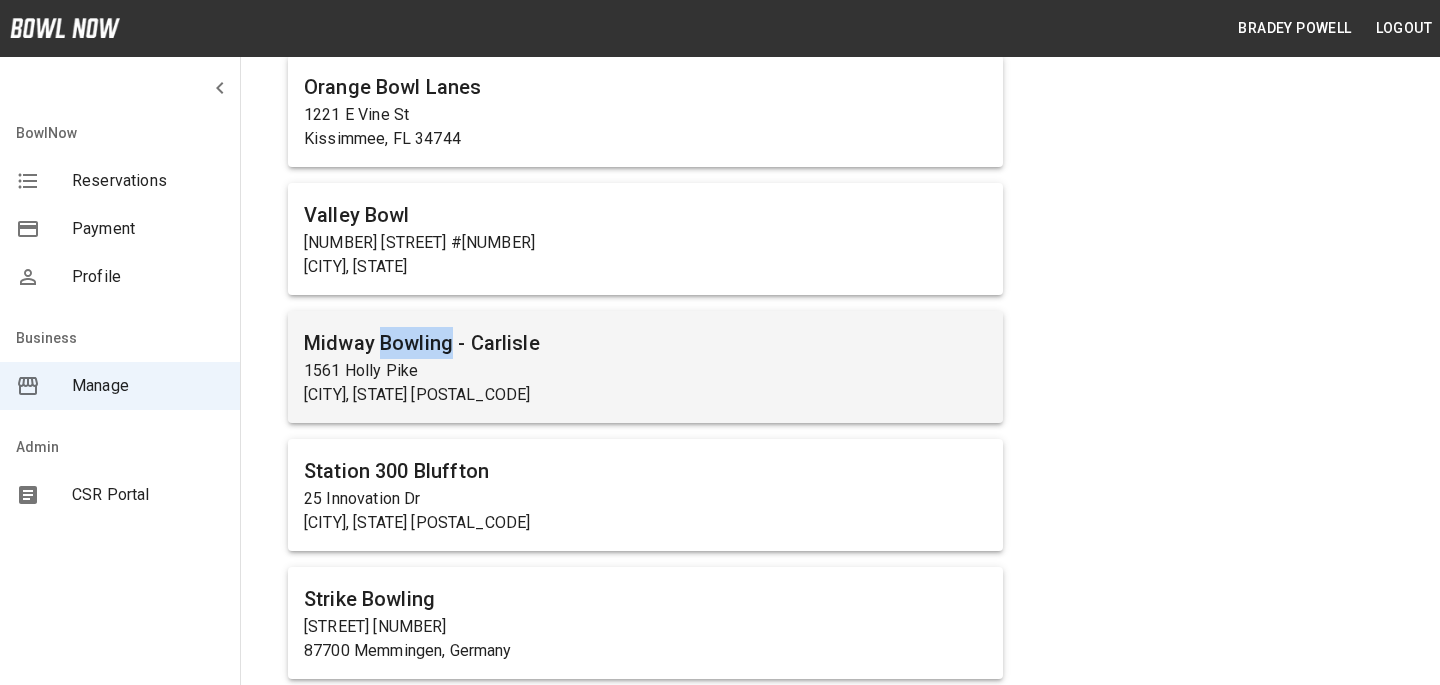 scroll, scrollTop: 0, scrollLeft: 0, axis: both 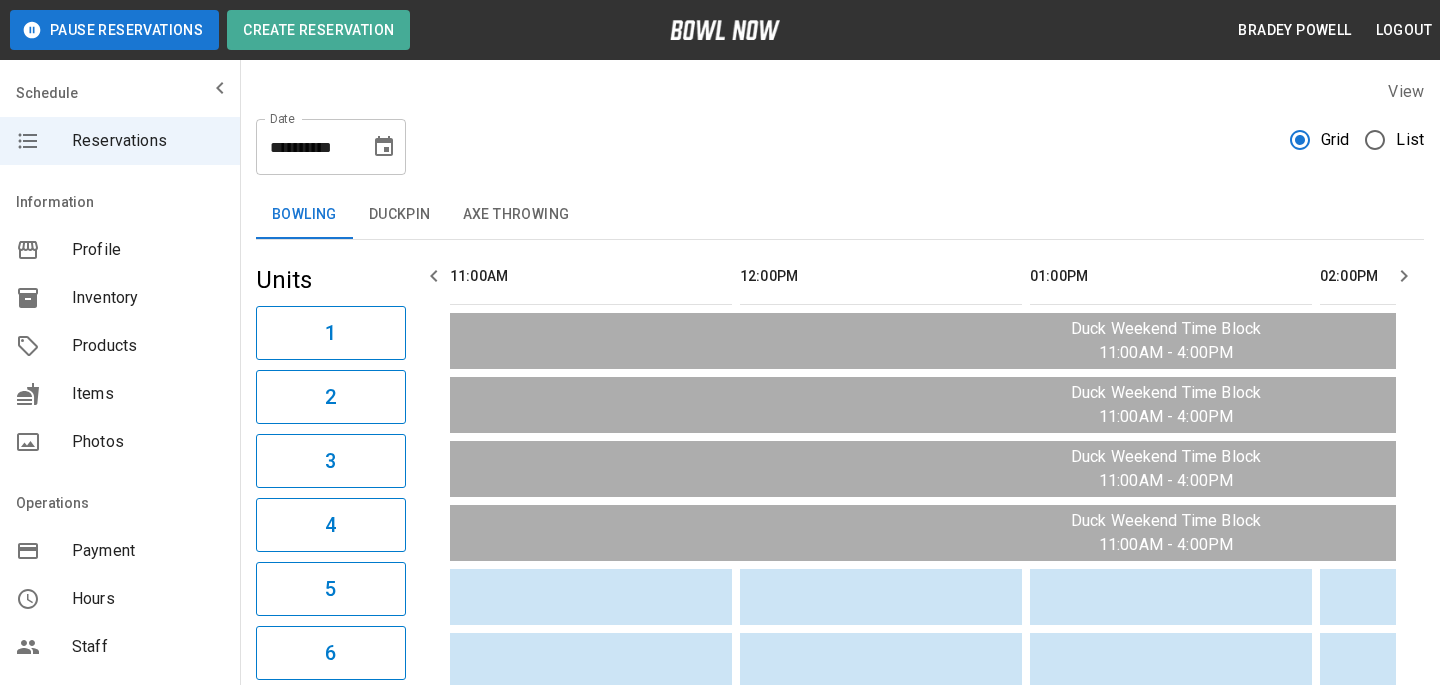 click on "Products" at bounding box center [148, 346] 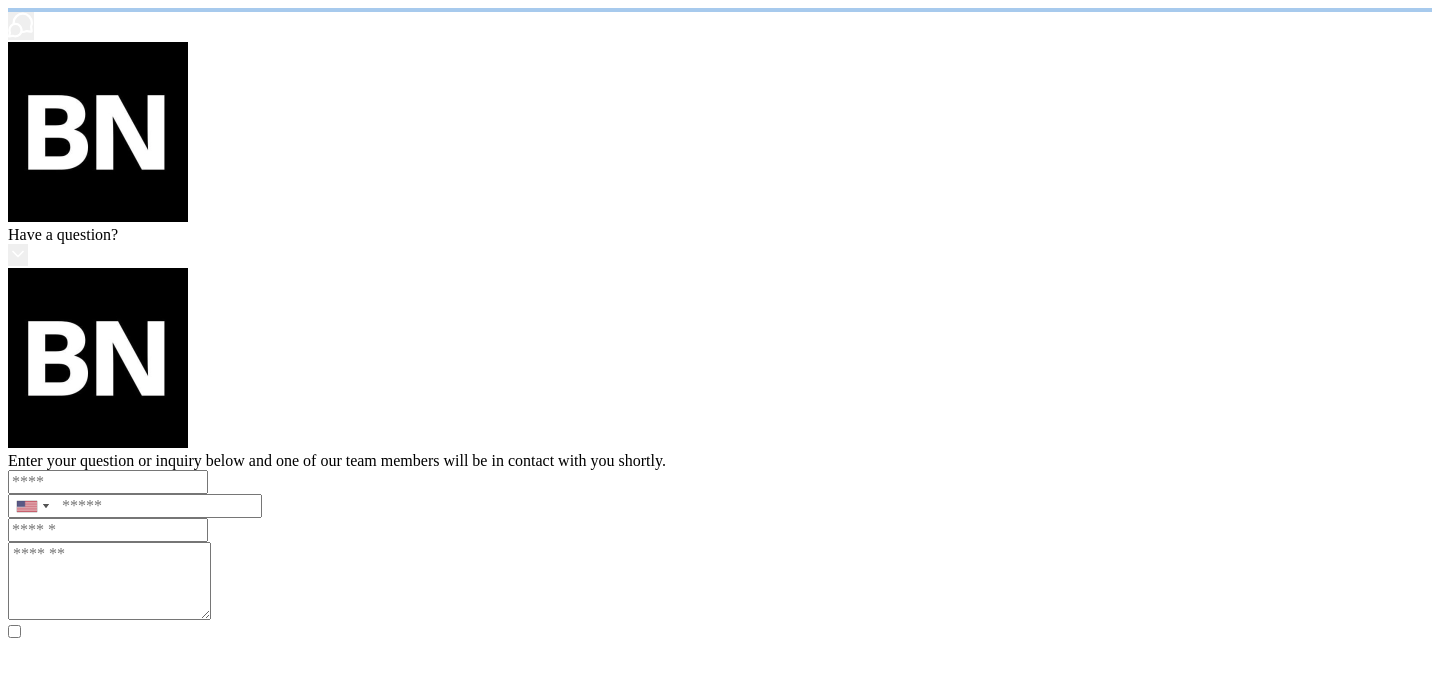 click on "/businesses/786dY9abBeLeGwSSJhDg/products" at bounding box center [720, 1074] 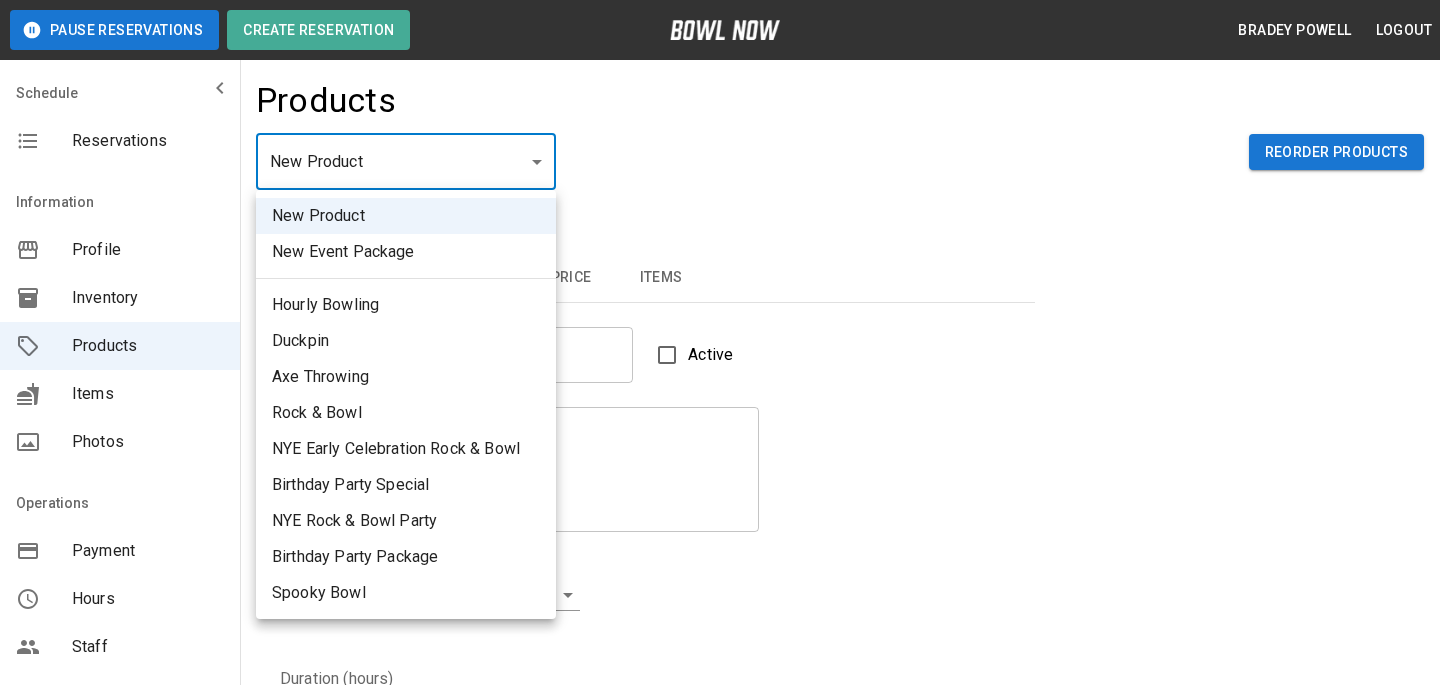 click at bounding box center (720, 342) 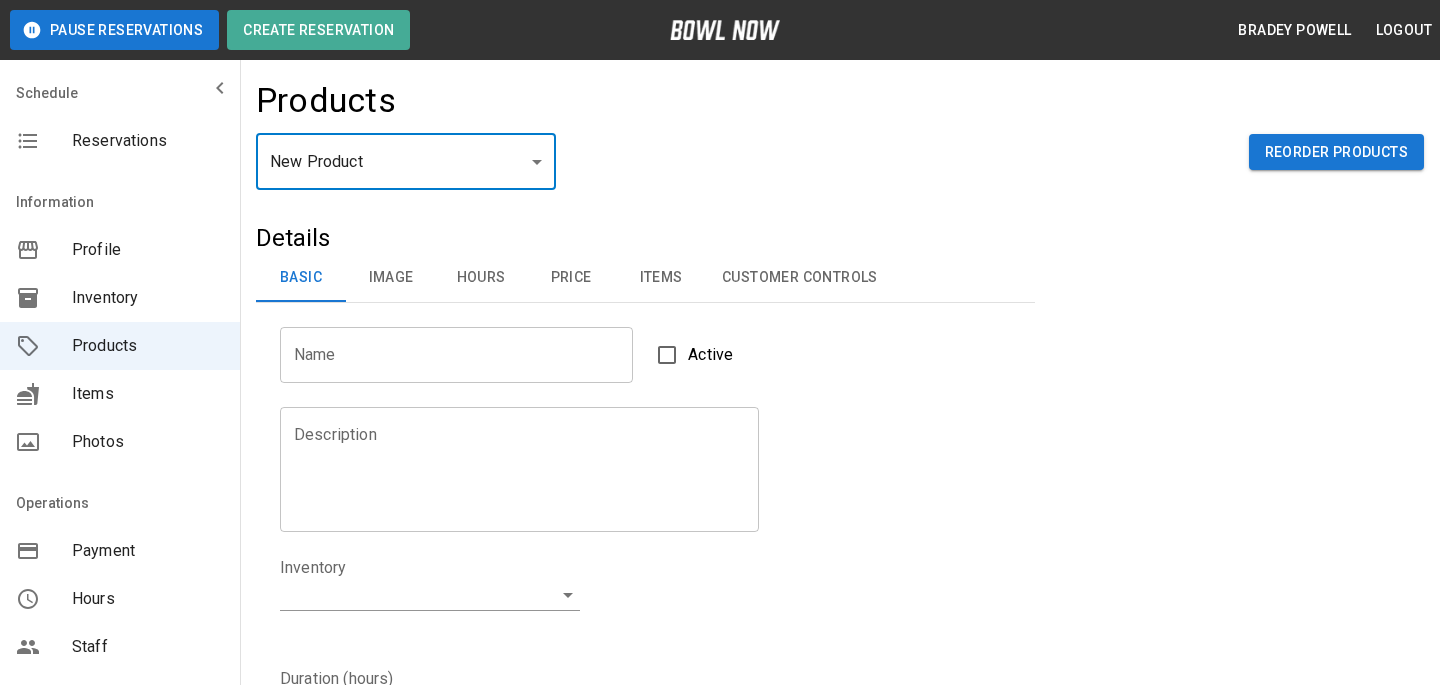 click at bounding box center (720, 342) 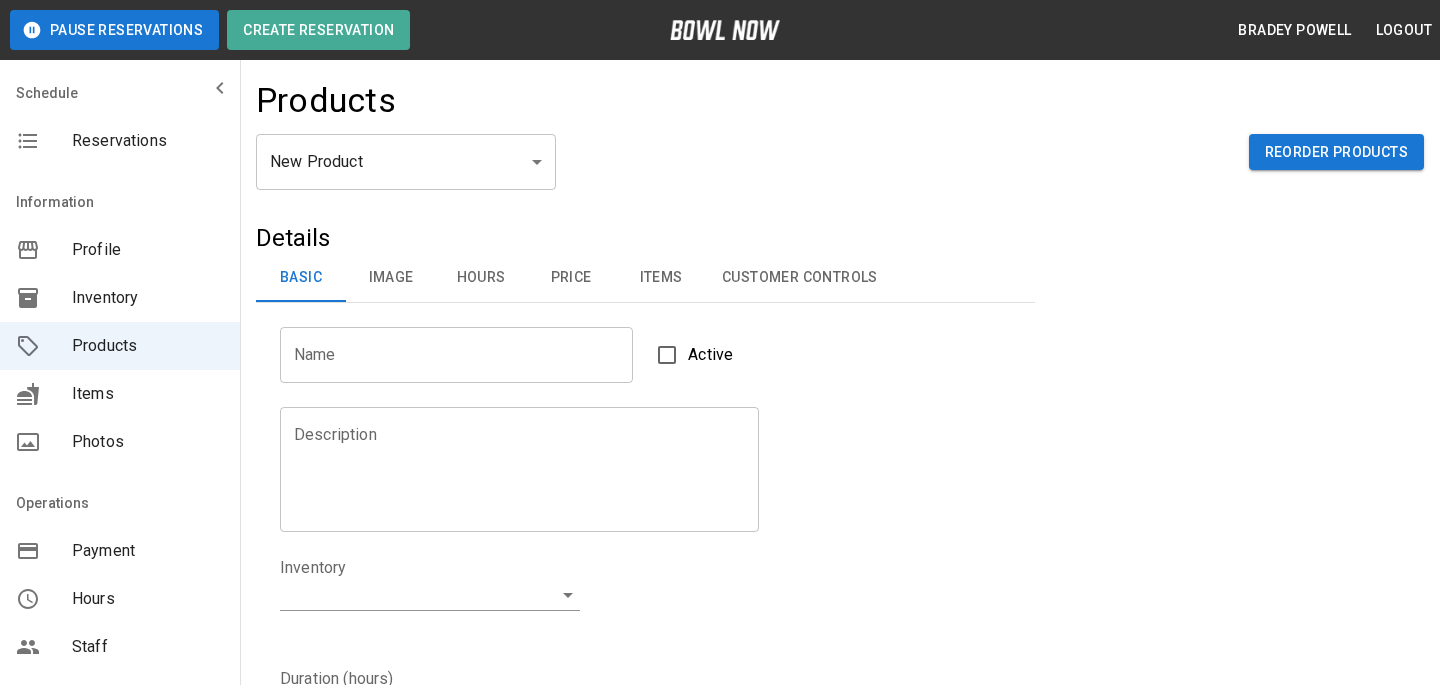 click on "Pause Reservations Create Reservation [FIRST] [LAST] Logout Schedule Reservations Information Profile Inventory Products Items Photos Operations Payment Hours Staff Help Reports Marketing Dashboard Integrations Contacts User Account Products New Product ** ​ Reorder Products Details Basic Image Hours Price Items Customer Controls Name Name Active Description Description Inventory ​ Duration (hours) Min * Min Max * Max Guest Count Min * Min Max * Max Limit Product Availability Restrict product availability within a date range Limit Availability? Current Image Select an Image Upload   Product Hours: Same as Business Hours ******* Product Hours: Deposit only? Collect Deposit Only % * ​ percent ******* ​ Unit Price $ * Unit Price per hour **** ​ Price per Shoe $ * Price per Shoe Include Shoes? Require Shoes? Sales Tax % * Sales Tax Tax Unit Price Tax Shoes Discounts and Promos Create discount codes and promos for your product ADD DISCOUNT CODE Select Items For This Product Pizza & Soda Pitcher Package" at bounding box center (720, 1716) 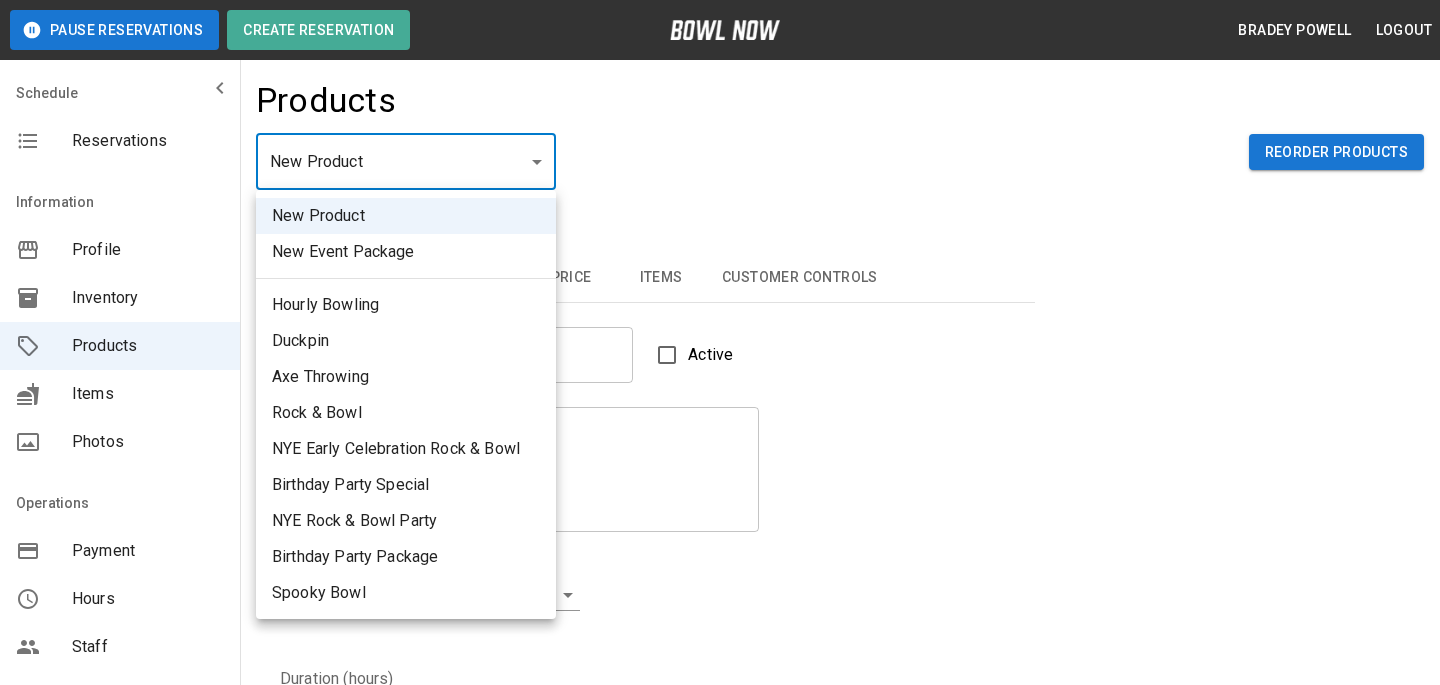 click at bounding box center (720, 342) 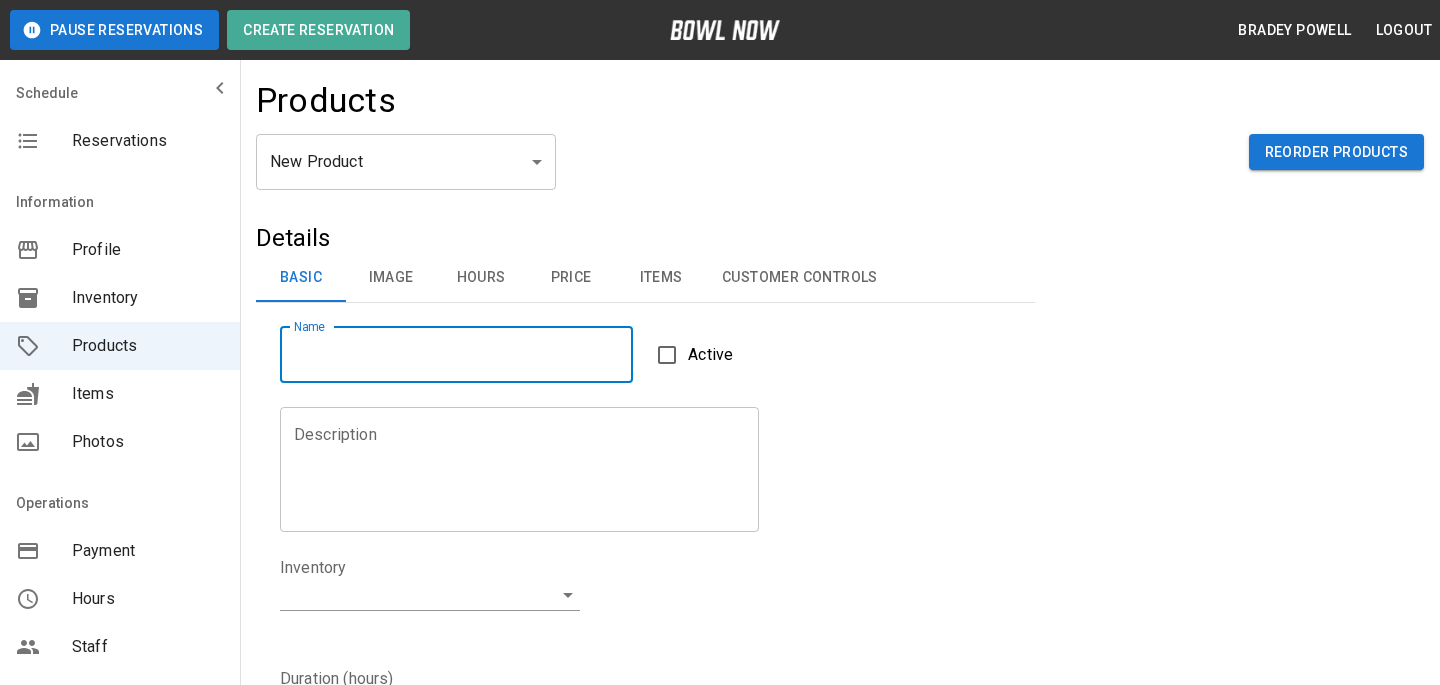 click on "Name" at bounding box center [456, 355] 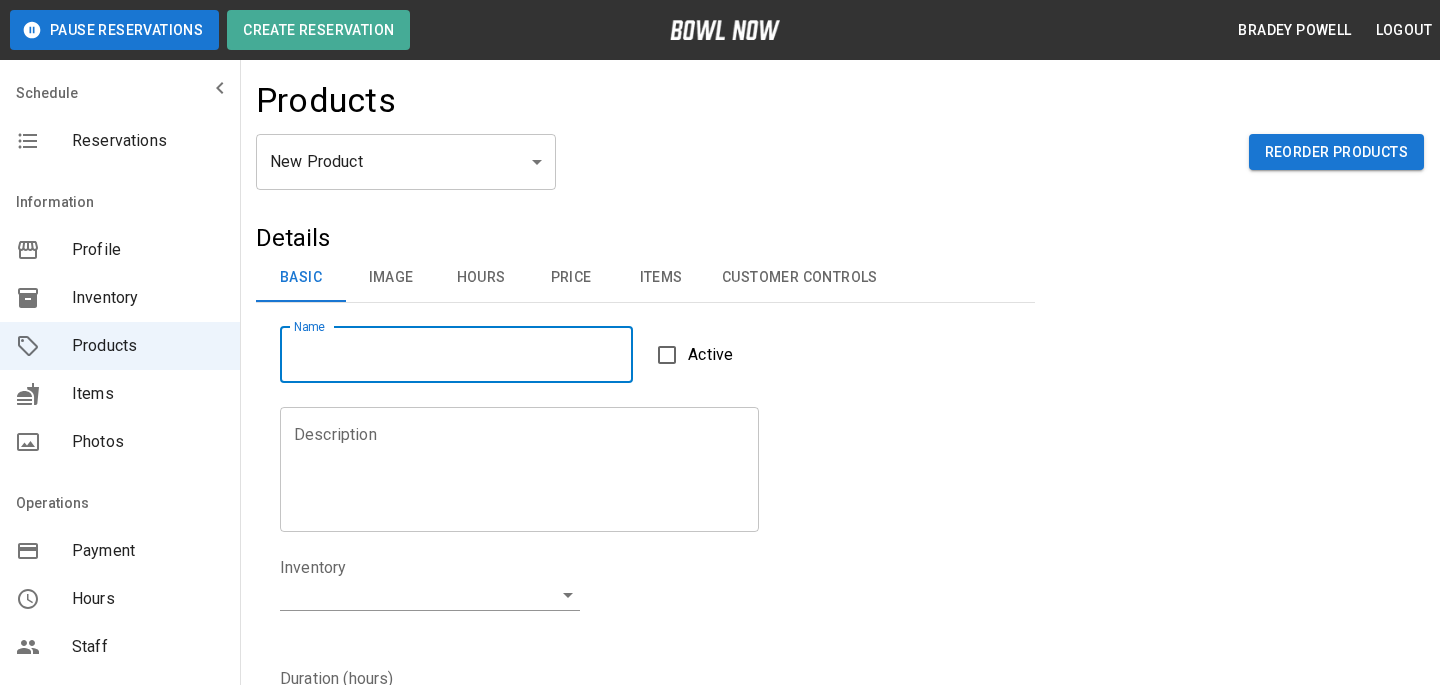 type on "****" 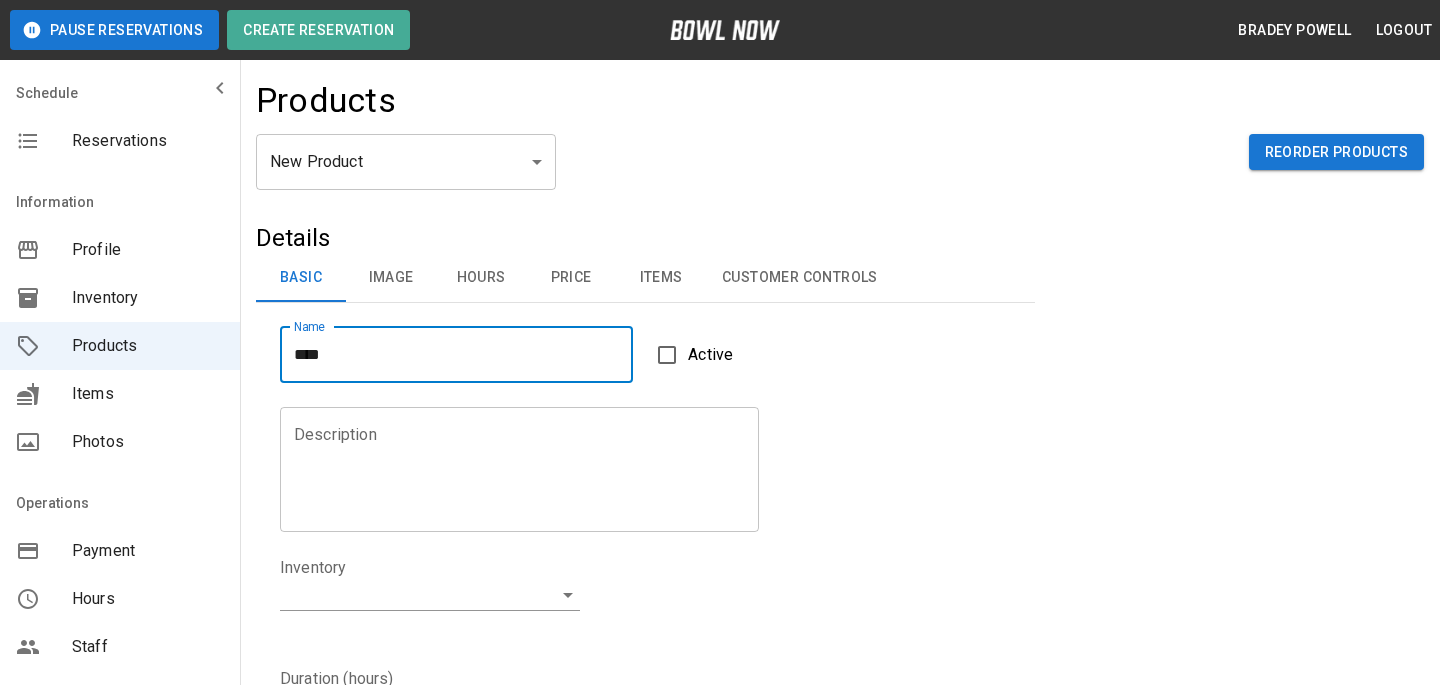 click on "Description" at bounding box center (519, 469) 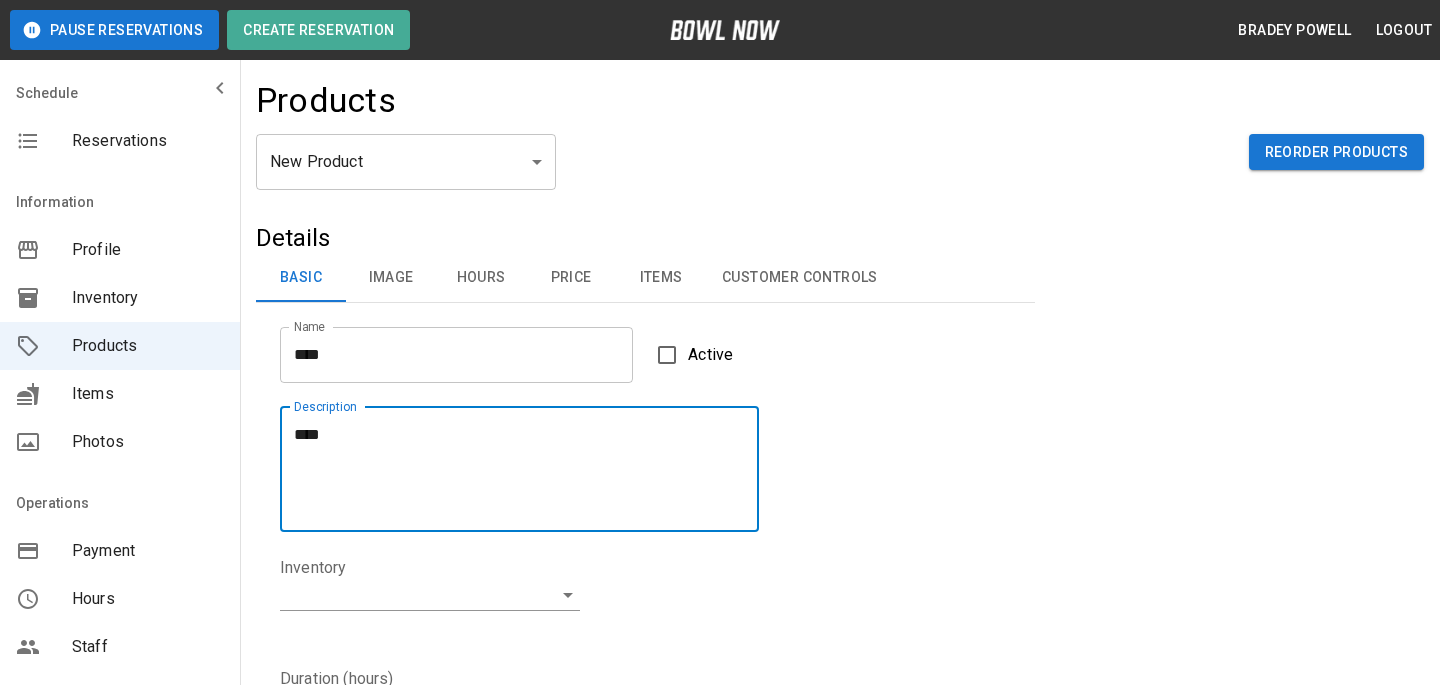 type on "****" 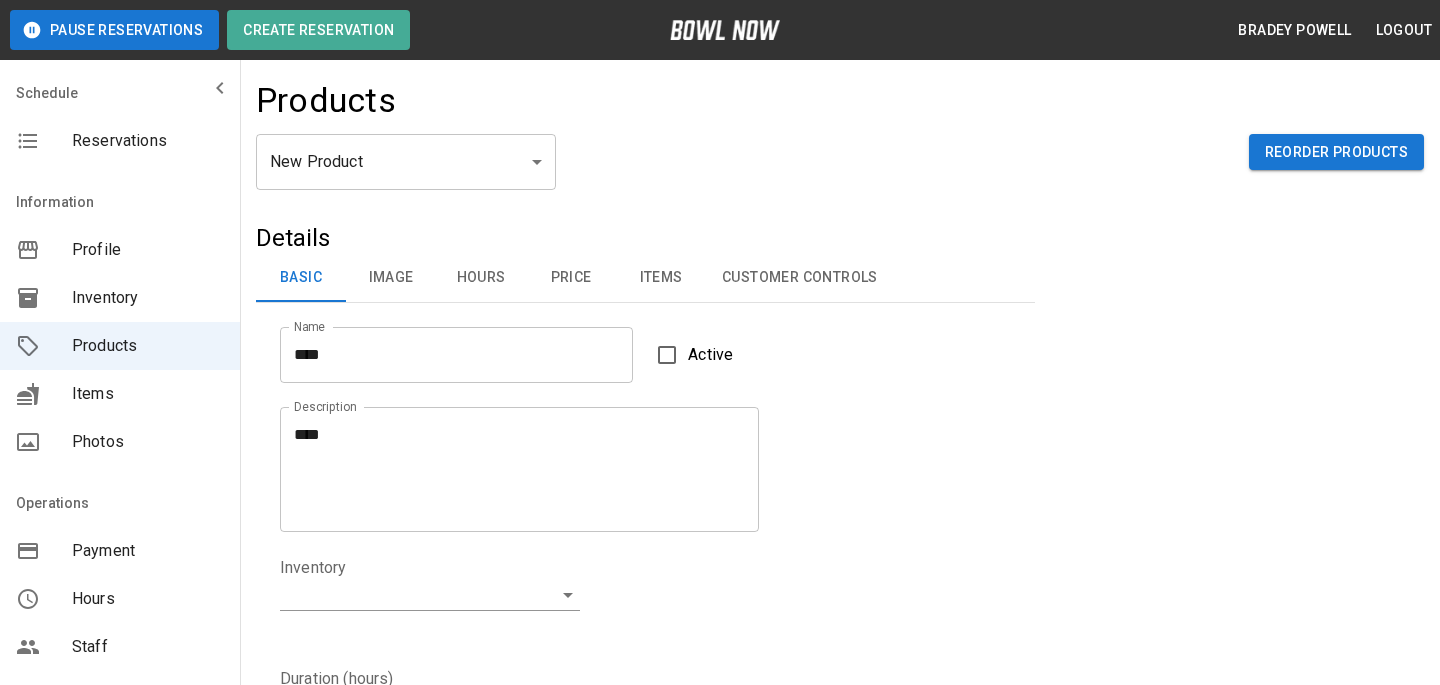 click on "Pause Reservations Create Reservation Bradey Powell Logout Schedule Reservations Information Profile Inventory Products Items Photos Operations Payment Hours Staff Help Reports Marketing Dashboard Integrations Contacts User Account Products New Product ** ​ Reorder Products Details Basic Image Hours Price Items Customer Controls Name **** Name Active Description **** Description Inventory ​ Duration (hours) Min * Min Max * Max Guest Count Min * Min Max * Max Limit Product Availability Restrict product availability within a date range Limit Availability? Current Image Select an Image Upload   Product Hours: Same as Business Hours ******* Product Hours: Deposit only? Collect Deposit Only % * ​ percent ******* ​ Unit Price $ * Unit Price per hour **** ​ Price per Shoe $ * Price per Shoe Include Shoes? Require Shoes? Sales Tax % * Sales Tax Tax Unit Price Tax Shoes Discounts and Promos Create discount codes and promos for your product ADD DISCOUNT CODE Select Items For This Product Pitcher of Soda Yes" at bounding box center (720, 1716) 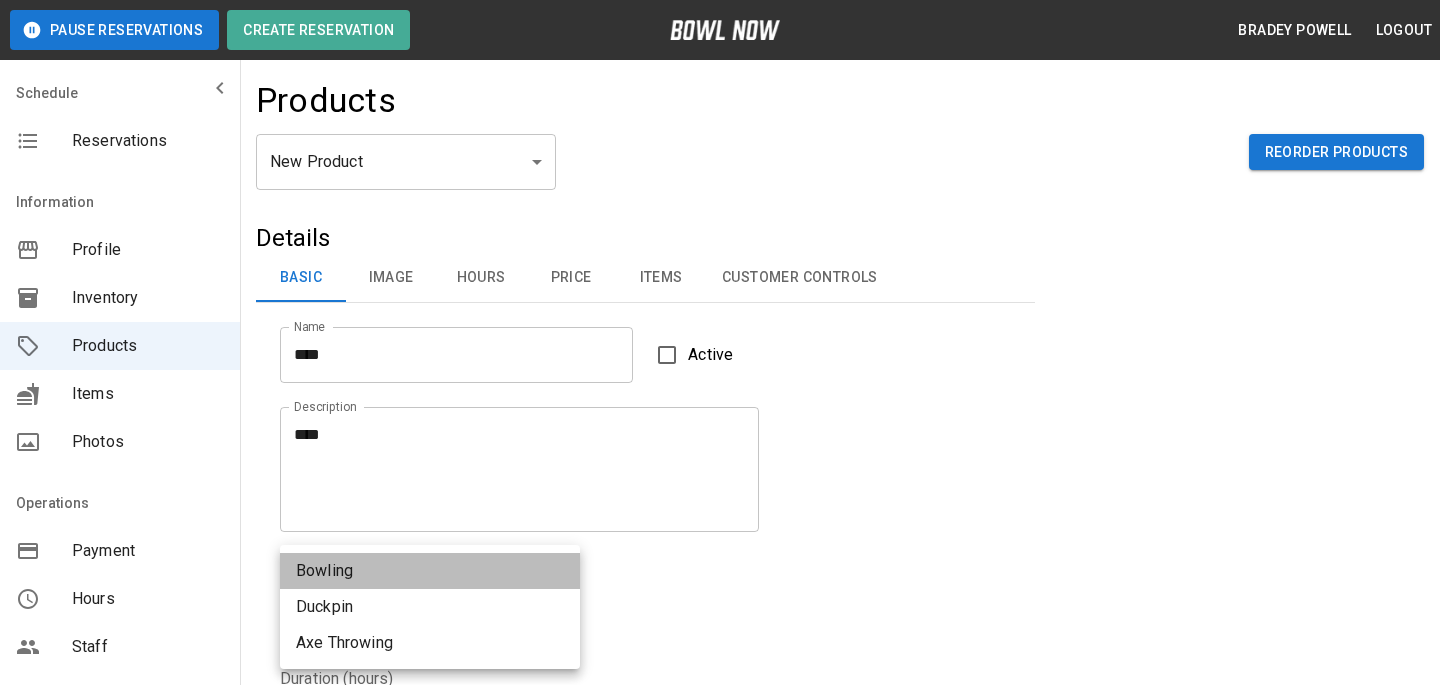 click on "Bowling" at bounding box center [430, 571] 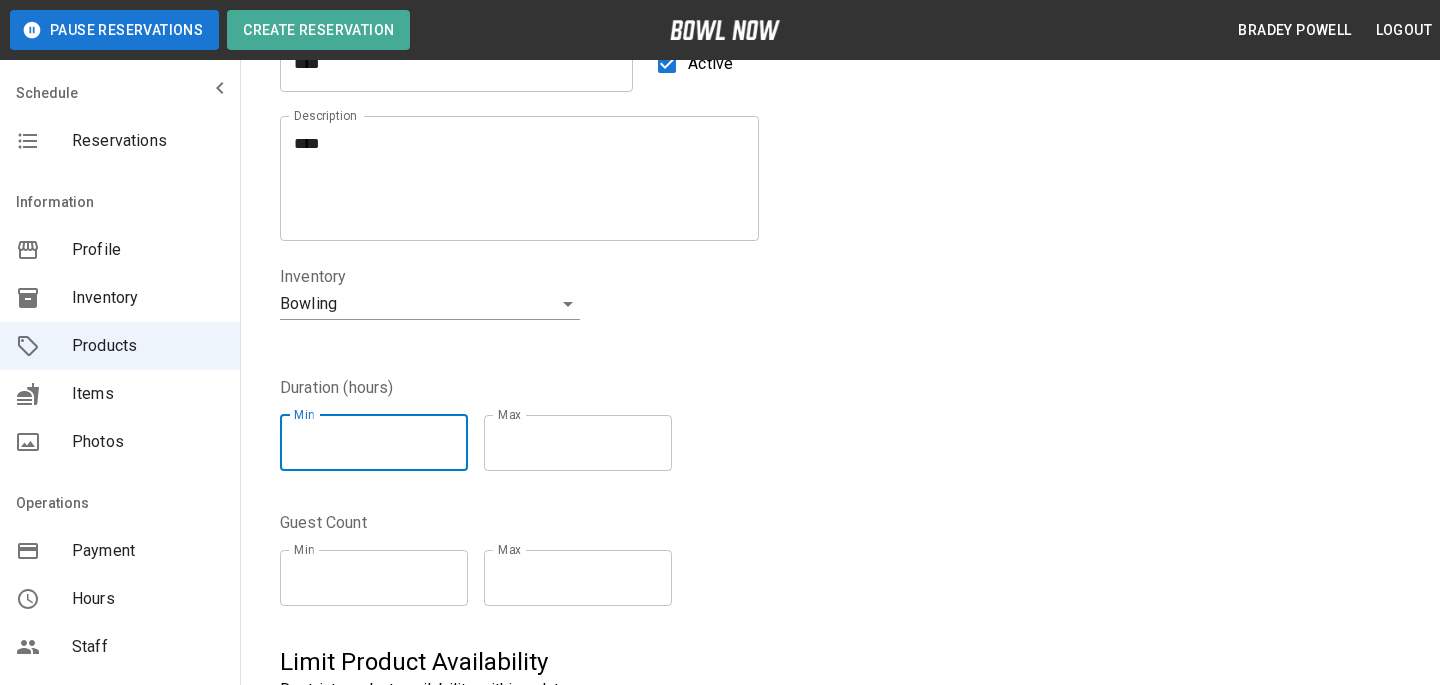 type on "*" 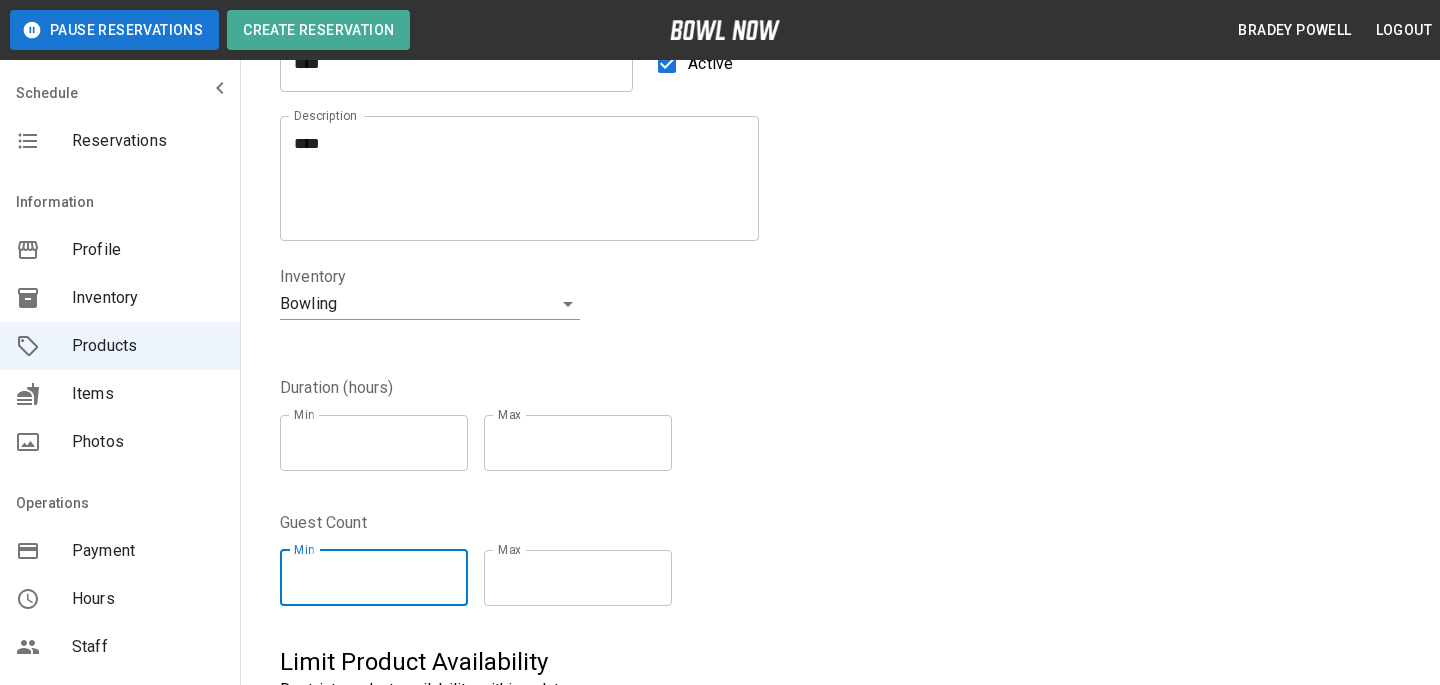 type on "*" 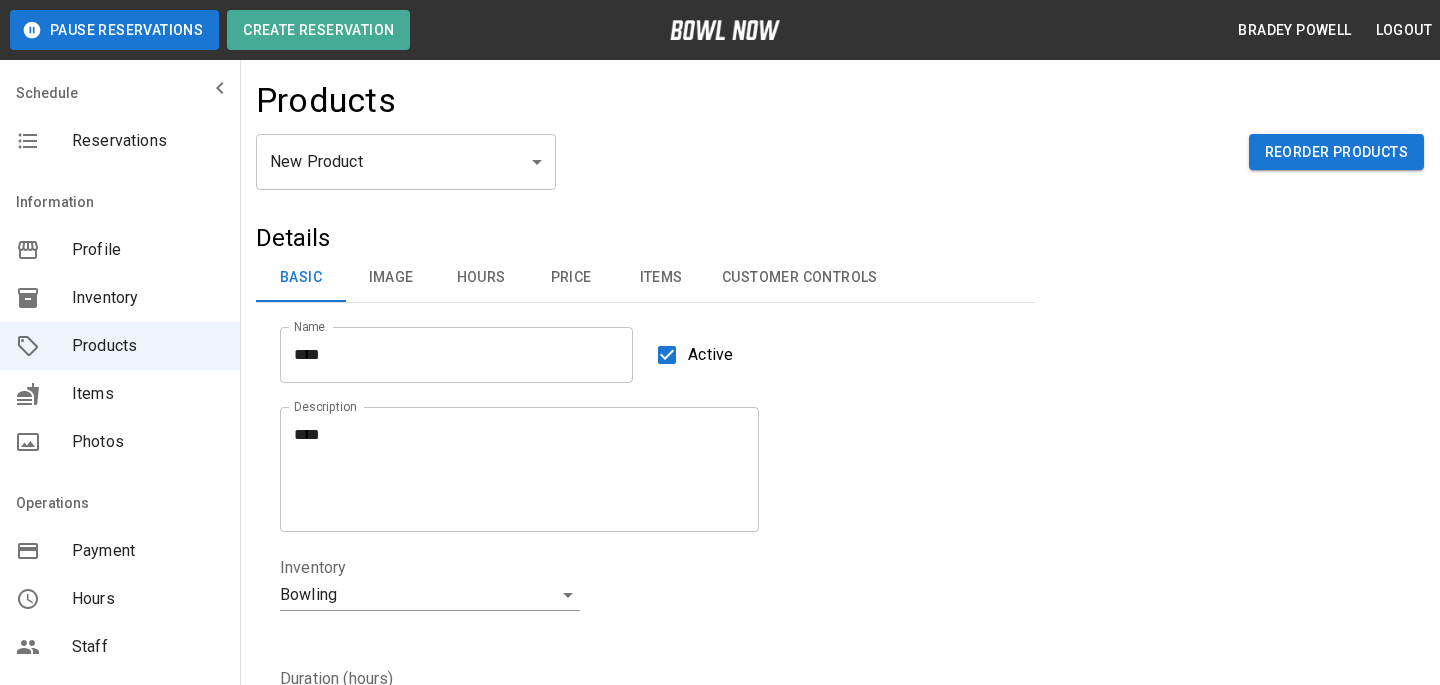 click on "Image" at bounding box center (391, 278) 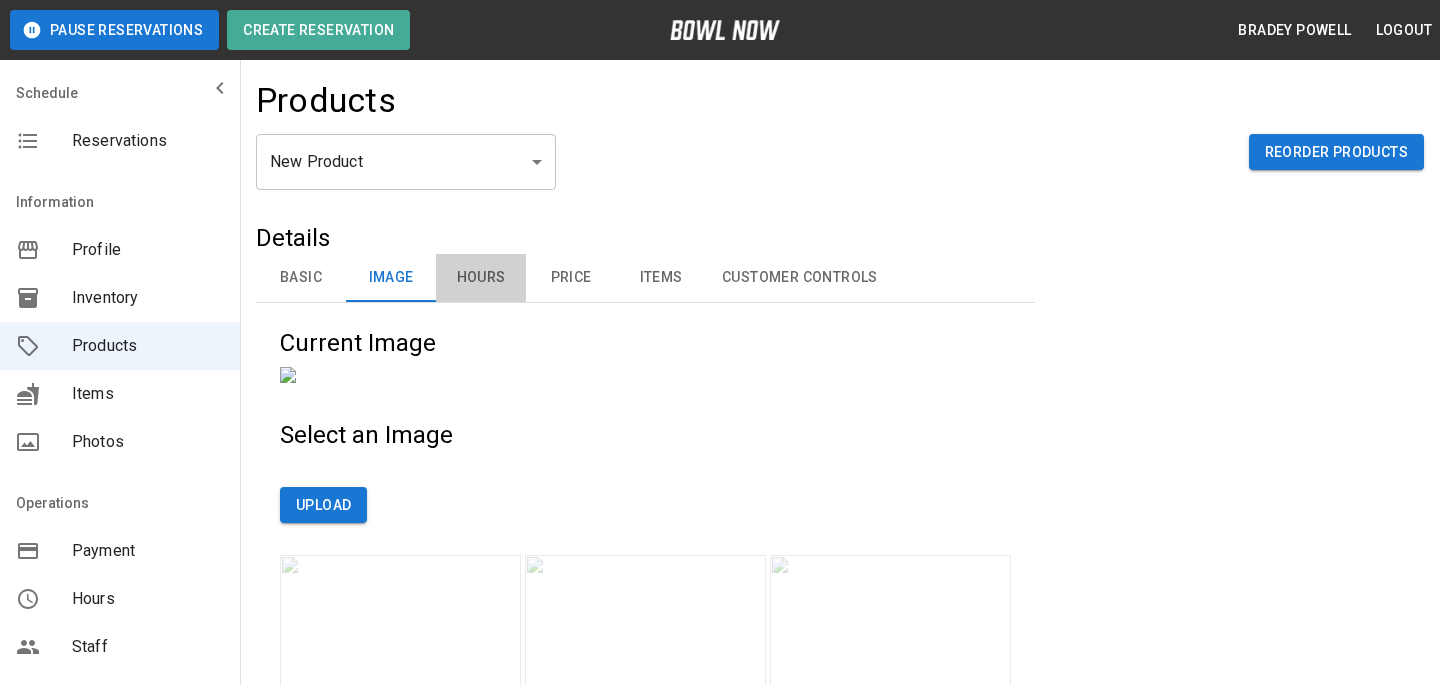 click on "Hours" at bounding box center [481, 278] 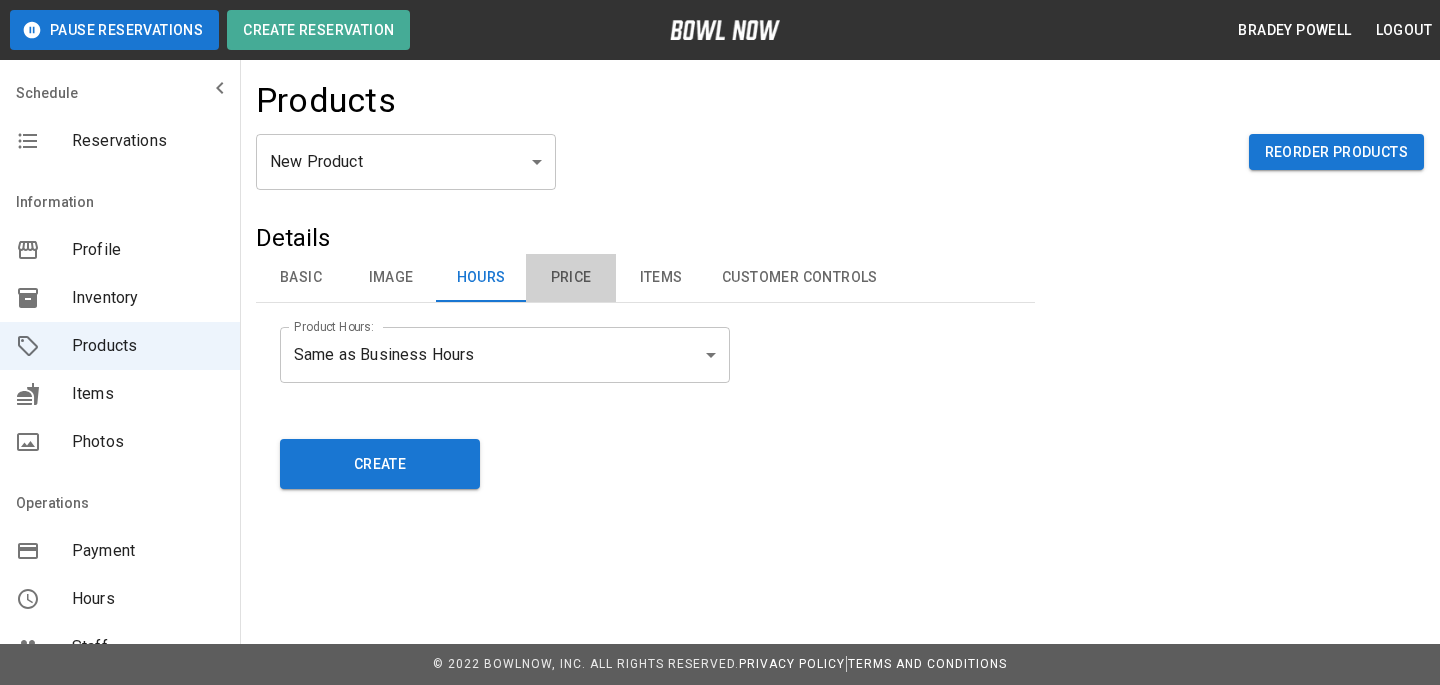 click on "Price" at bounding box center [571, 278] 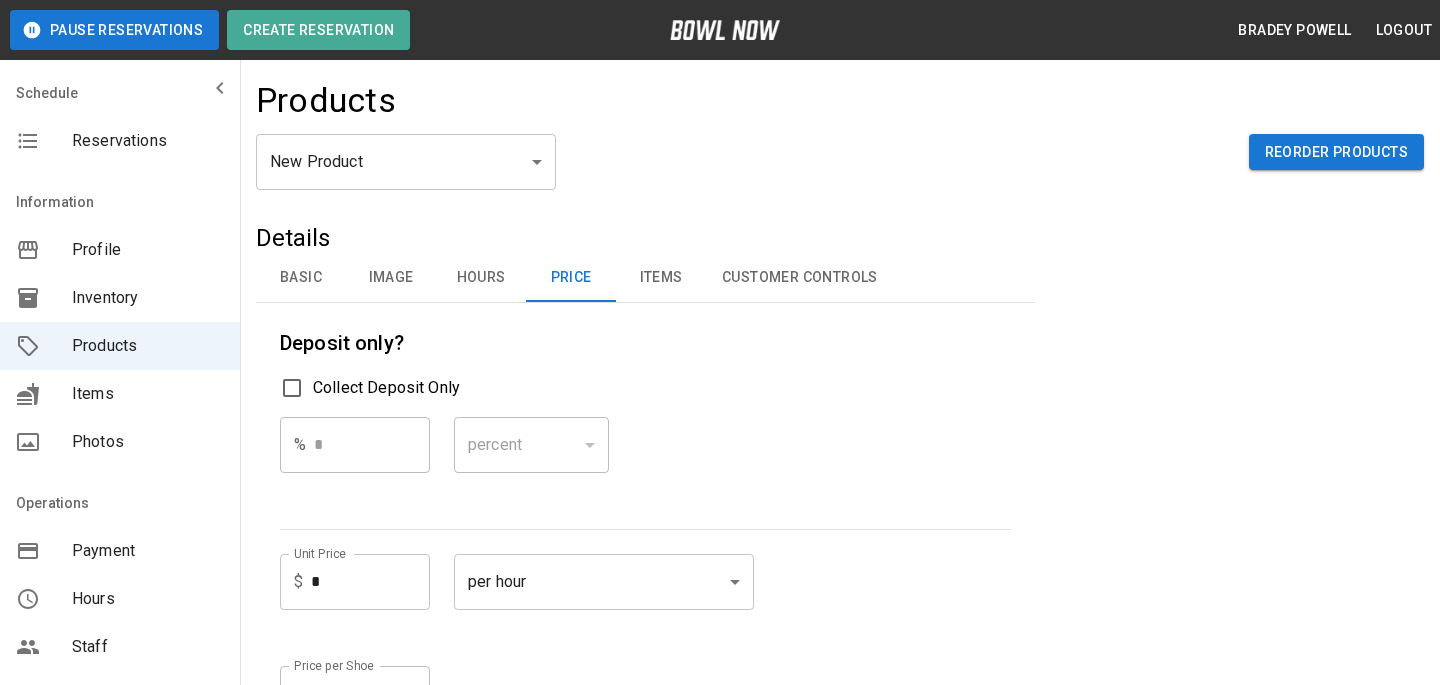 click on "*" at bounding box center (370, 582) 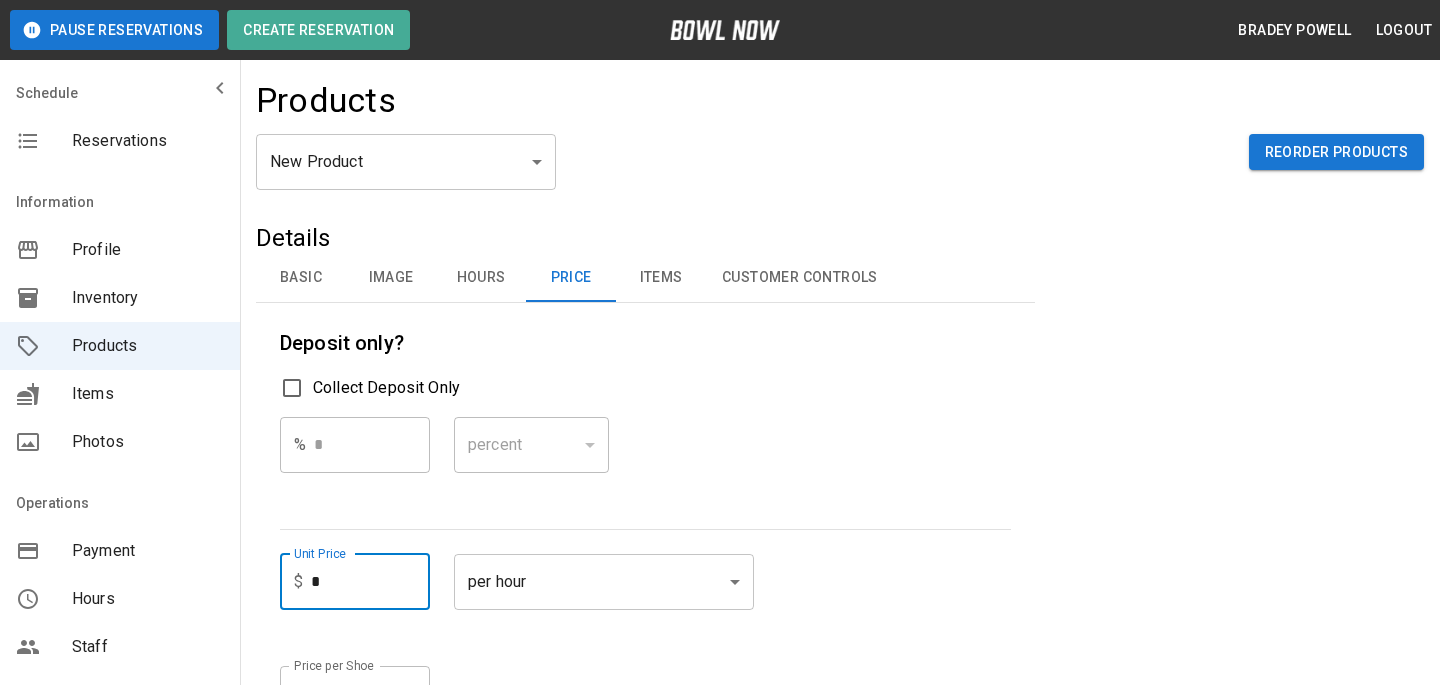 type on "*" 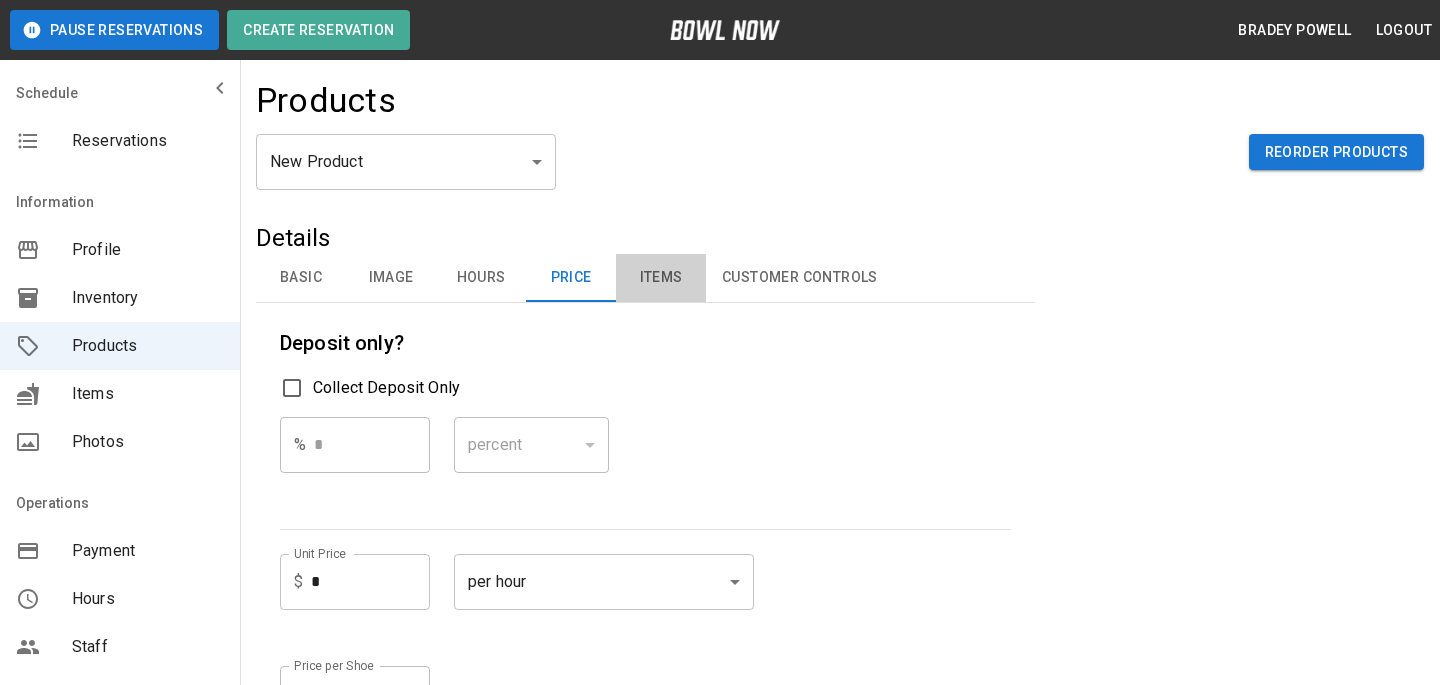 click on "Items" at bounding box center (661, 278) 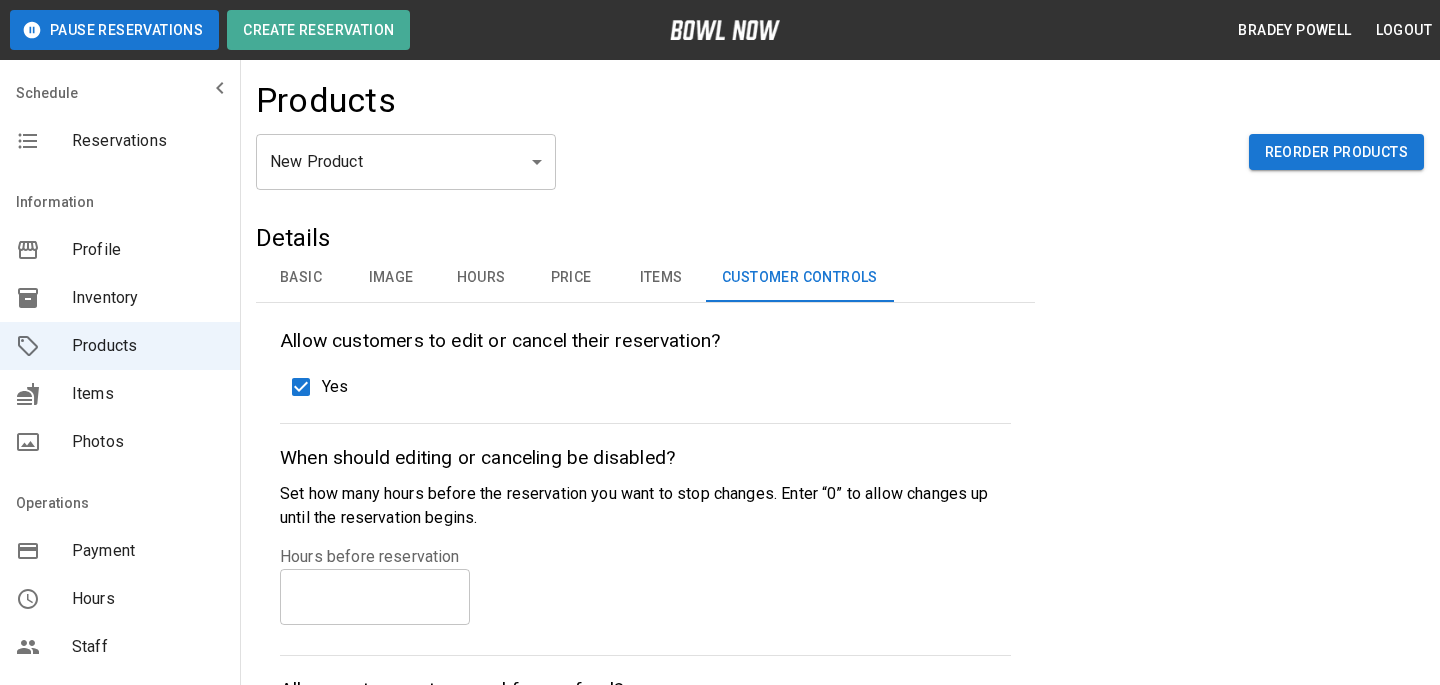 click on "Basic" at bounding box center [301, 278] 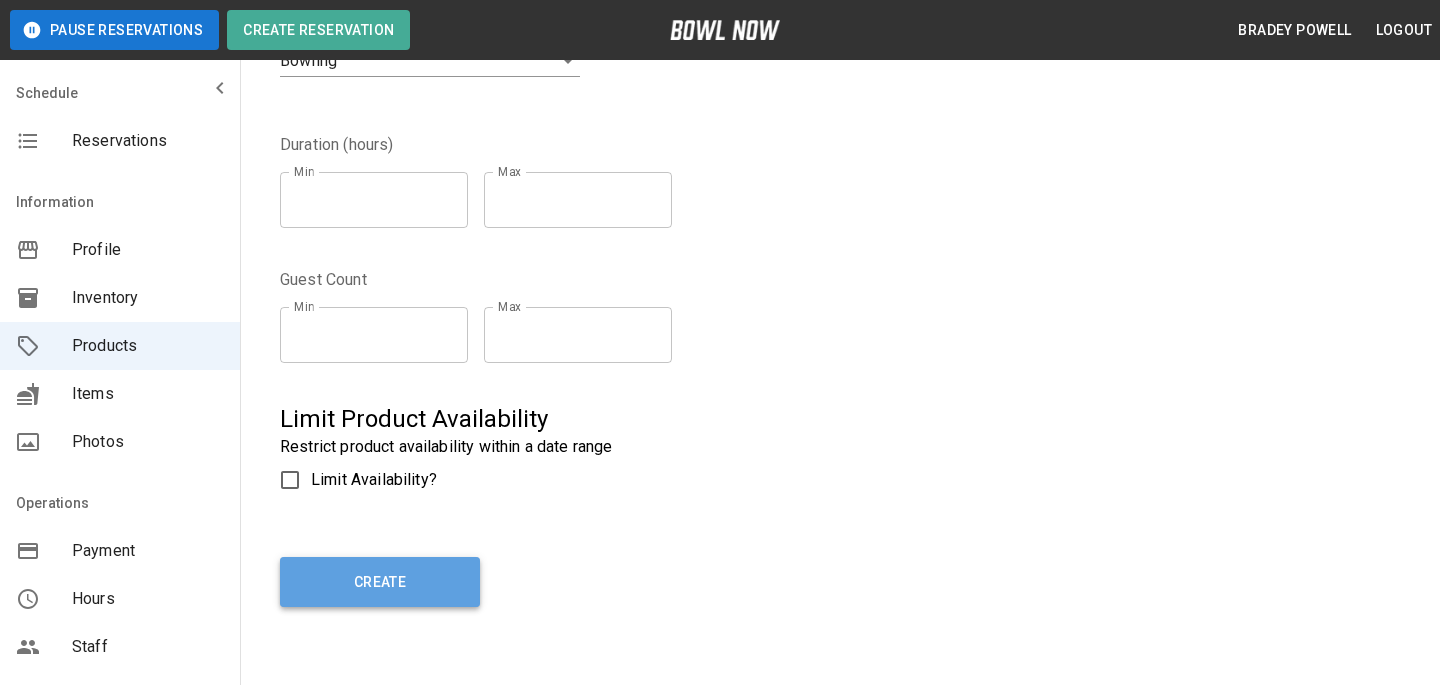 click on "Create" at bounding box center [380, 582] 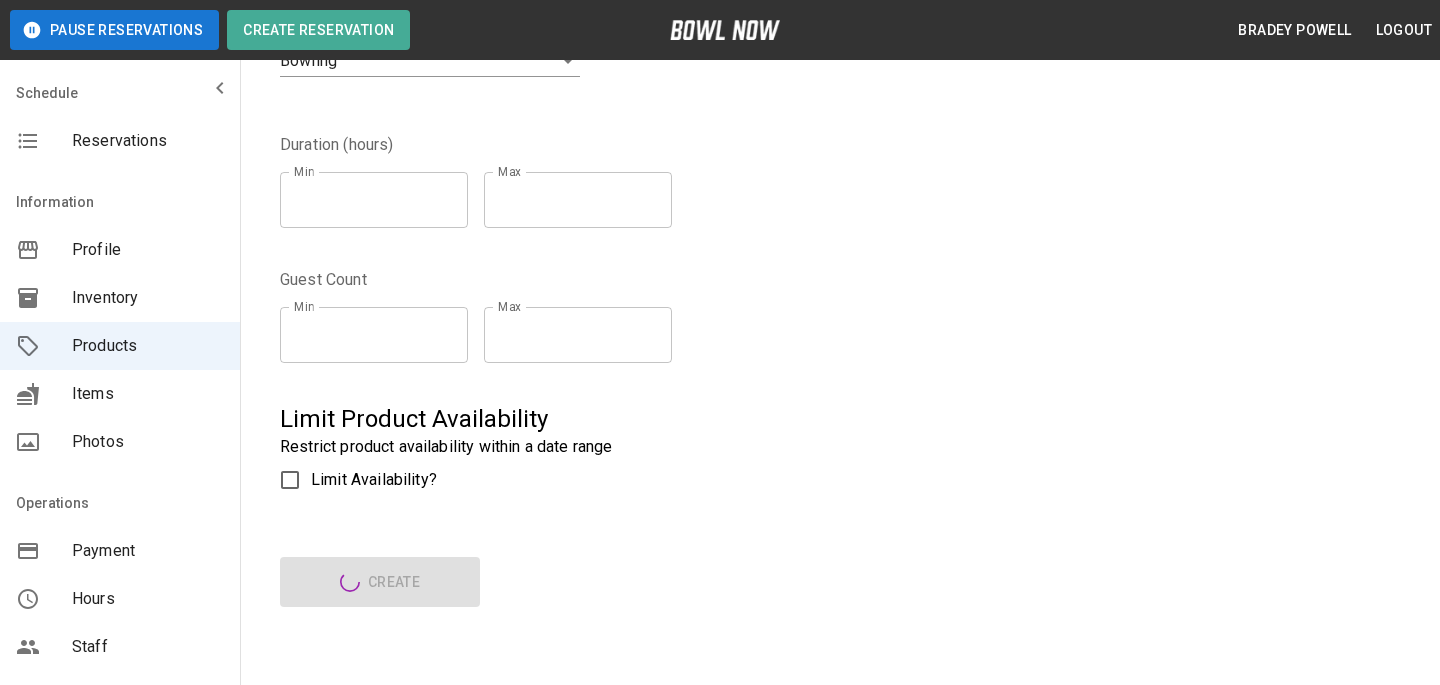 type on "*" 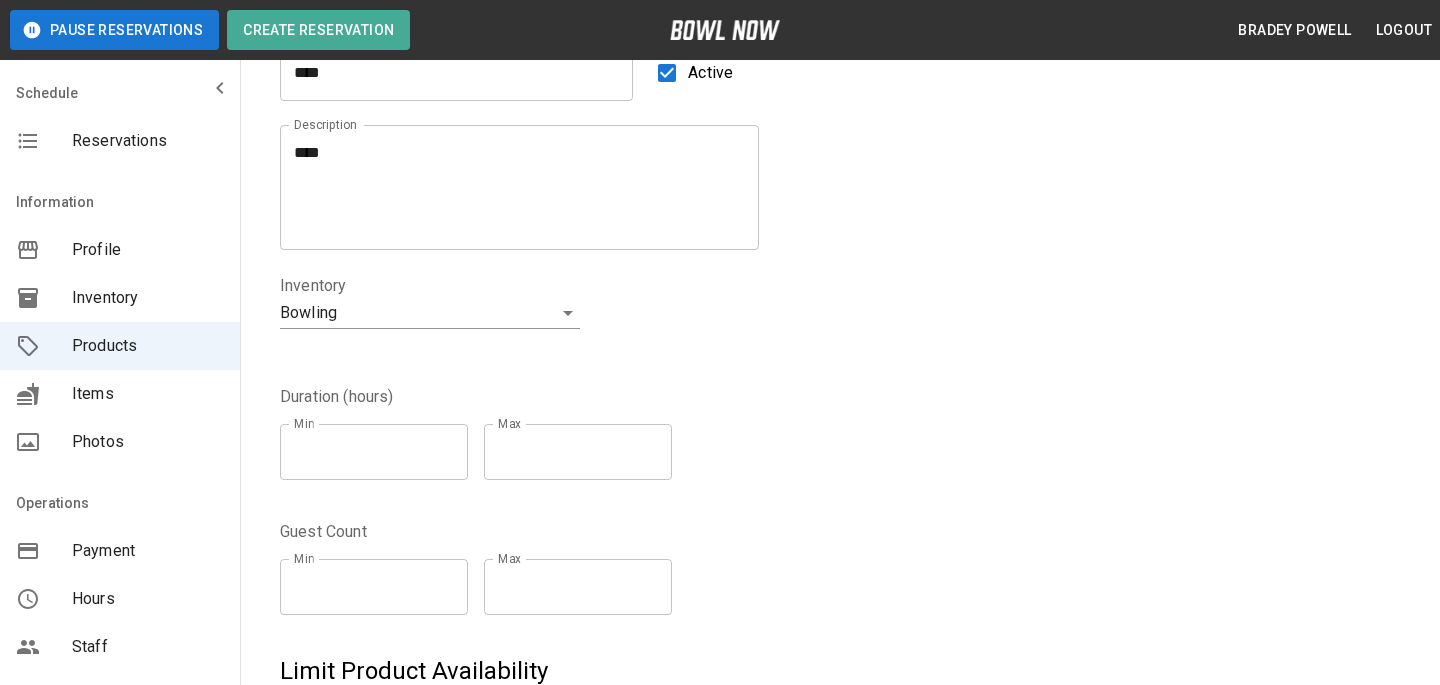 scroll, scrollTop: 162, scrollLeft: 0, axis: vertical 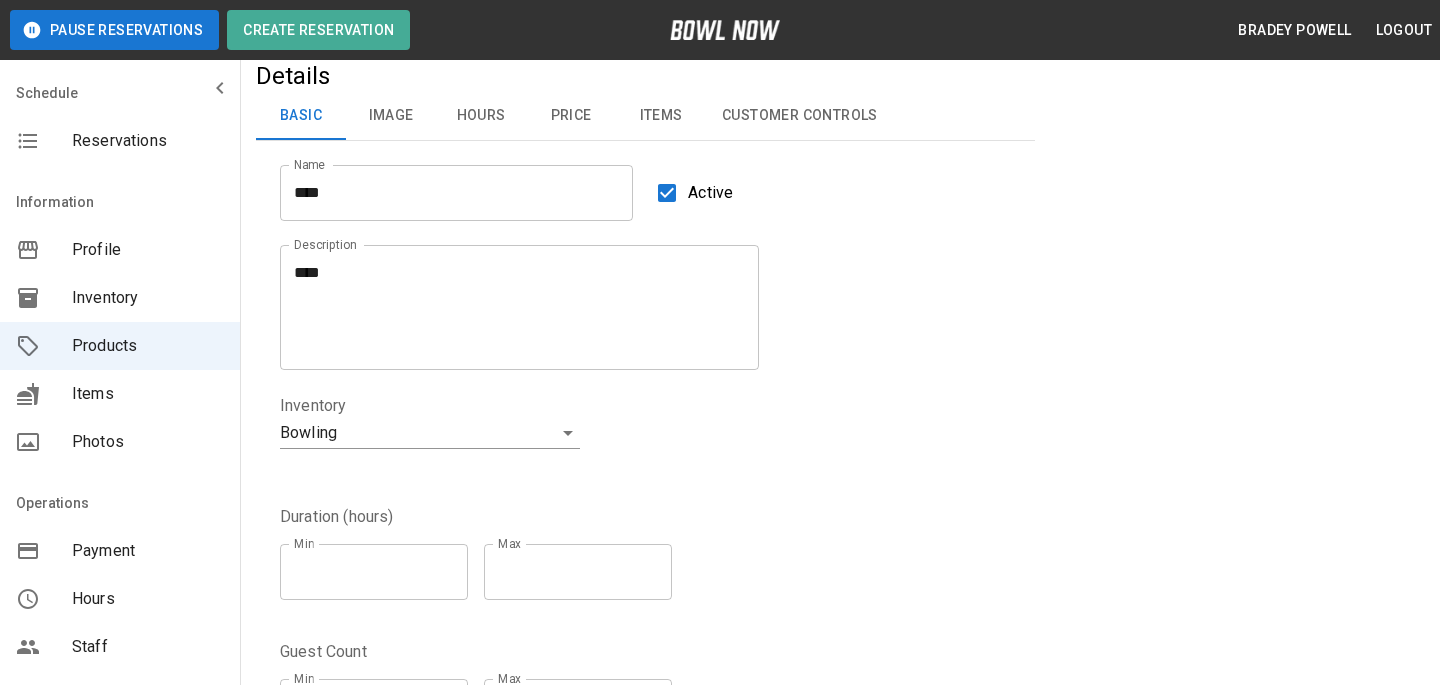 click on "Name **** Name Active" at bounding box center [633, 181] 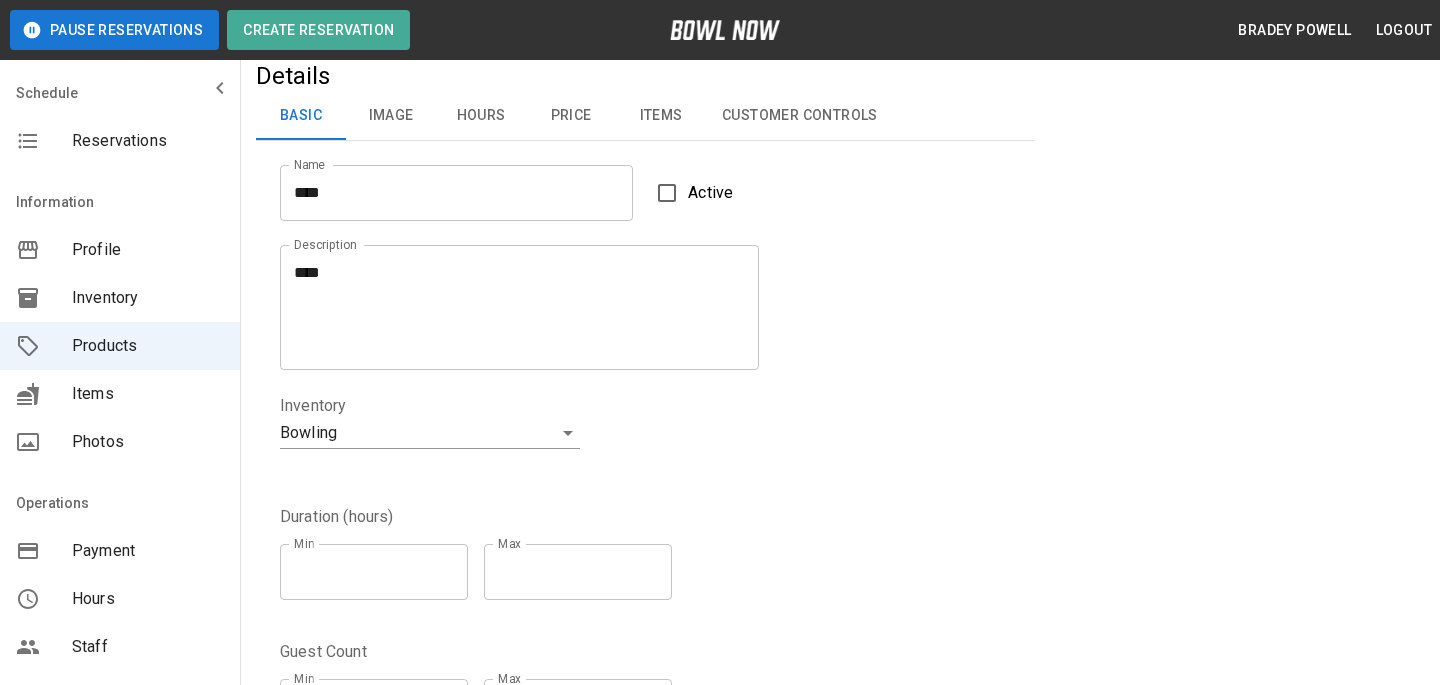 scroll, scrollTop: 461, scrollLeft: 0, axis: vertical 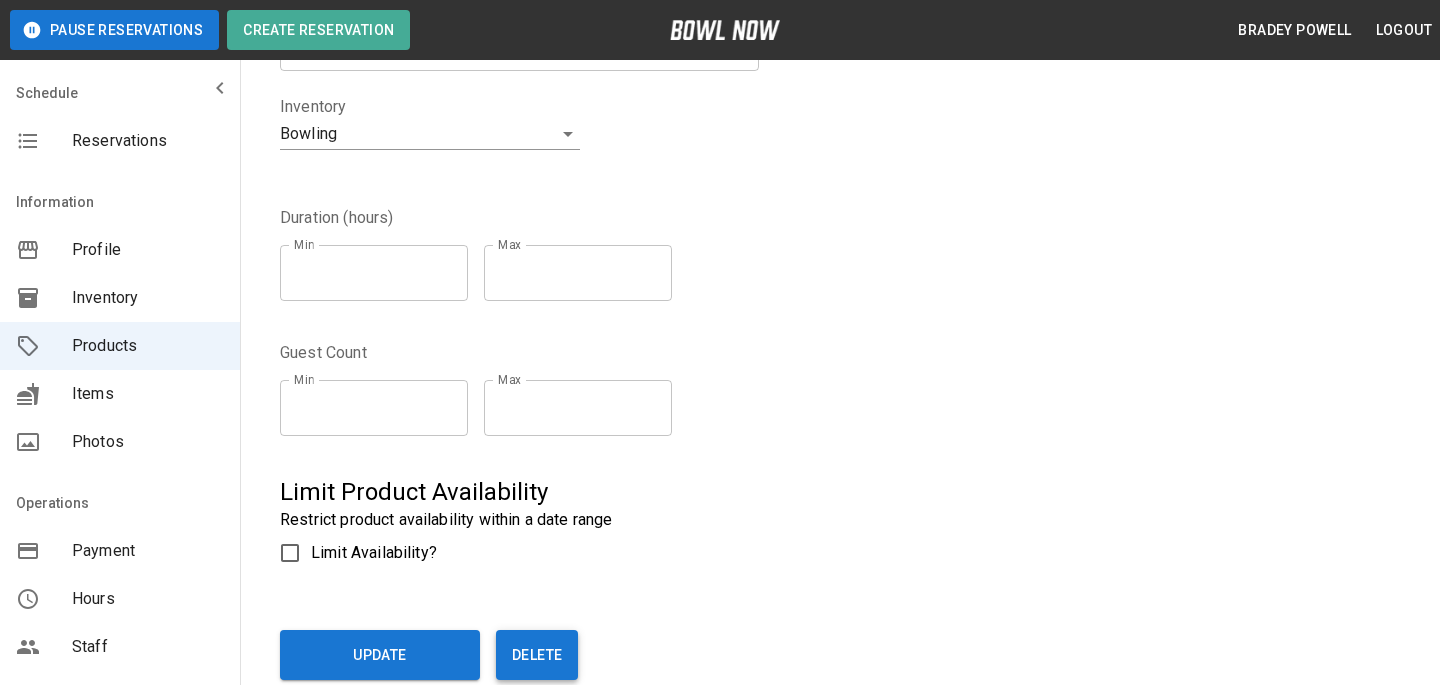 click on "Delete" at bounding box center [537, 655] 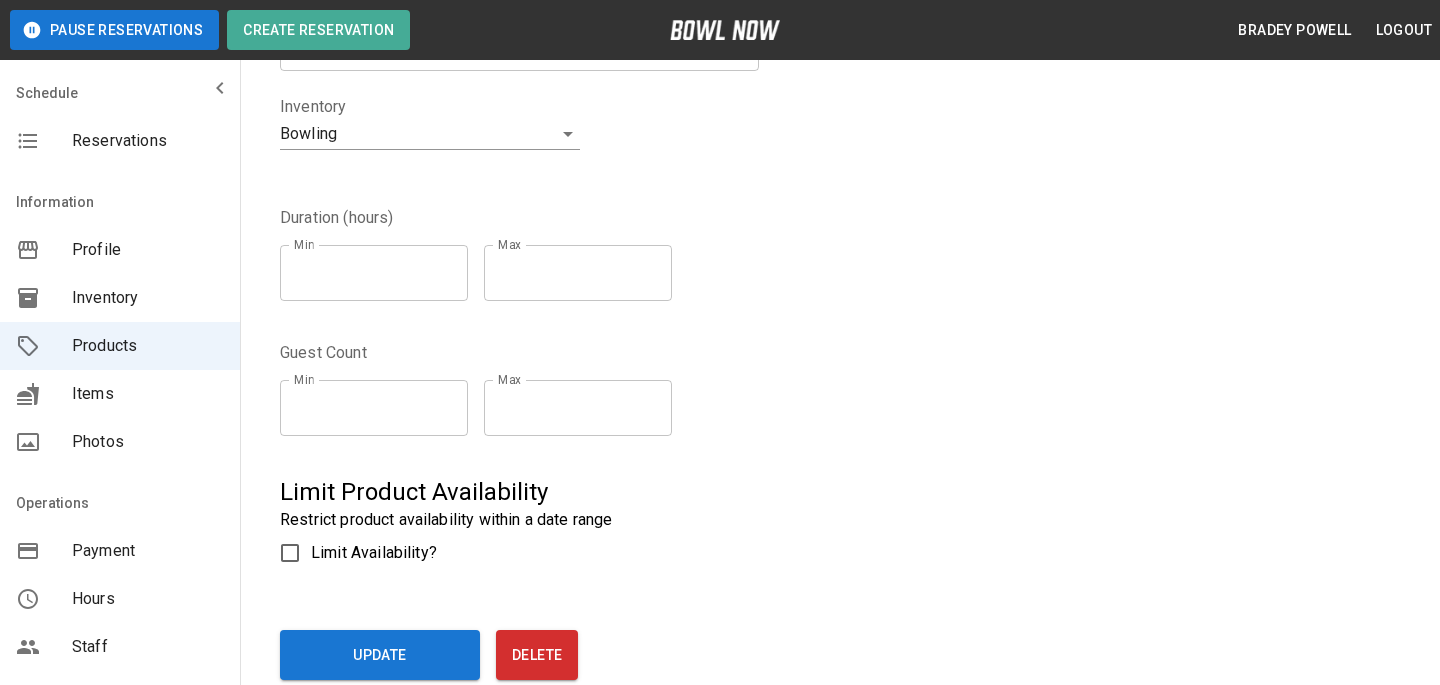 click on "Yes" at bounding box center (67, 3133) 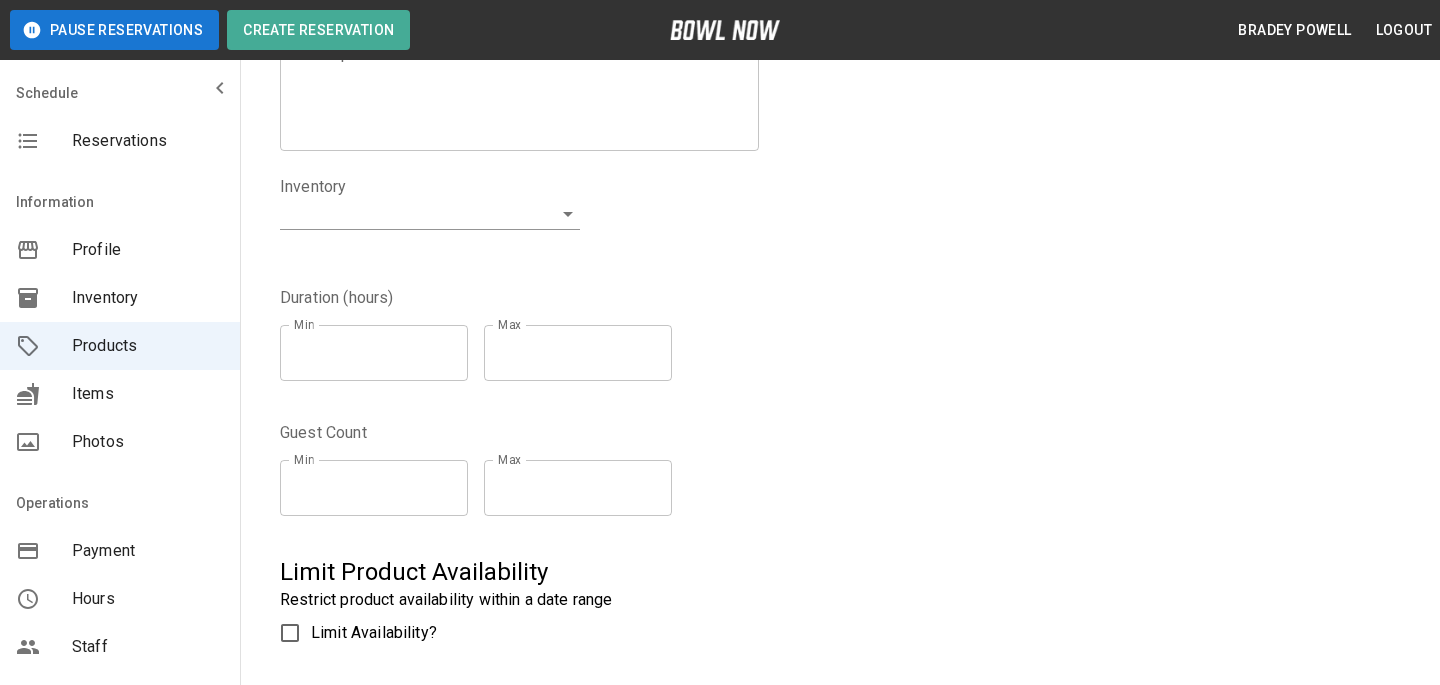 click on "Schedule Reservations Information Profile Inventory Products Items Photos Operations Payment Hours Staff Help Reports Marketing Dashboard Integrations Contacts User Account" at bounding box center [120, 342] 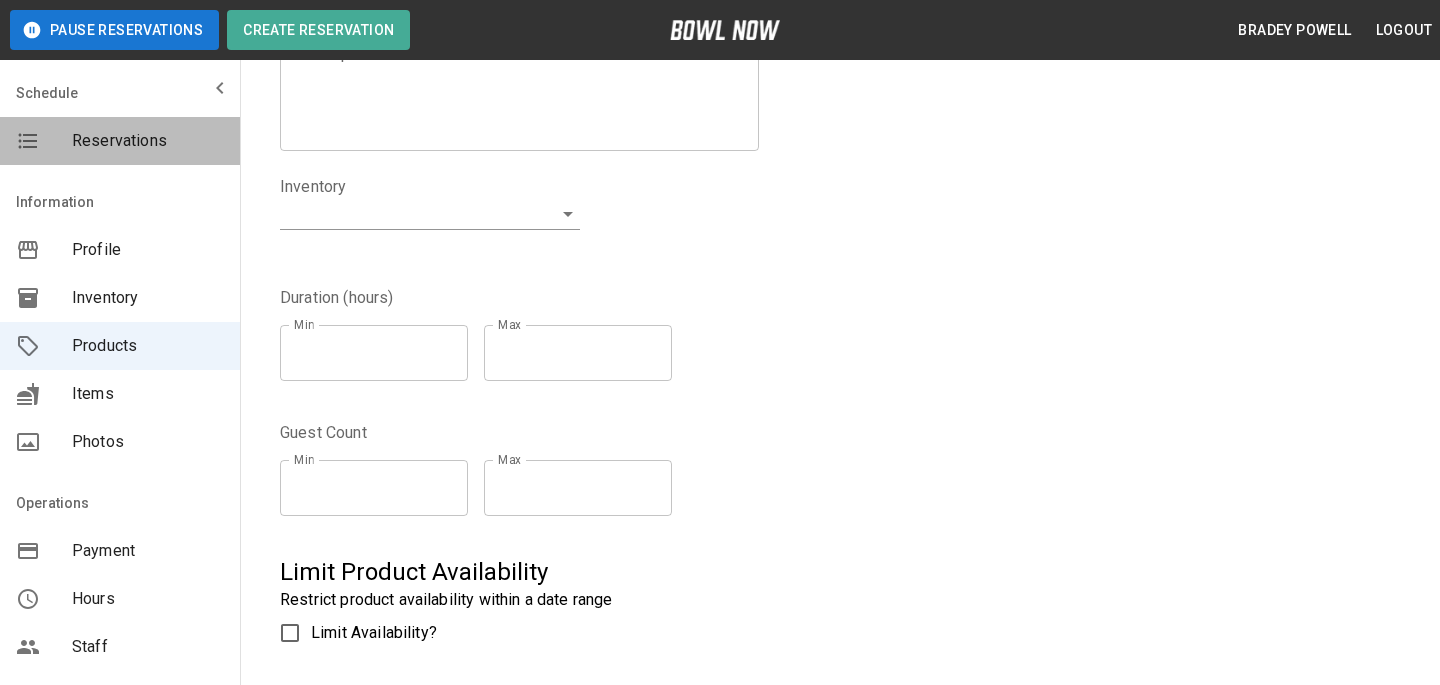 click on "Reservations" at bounding box center [148, 141] 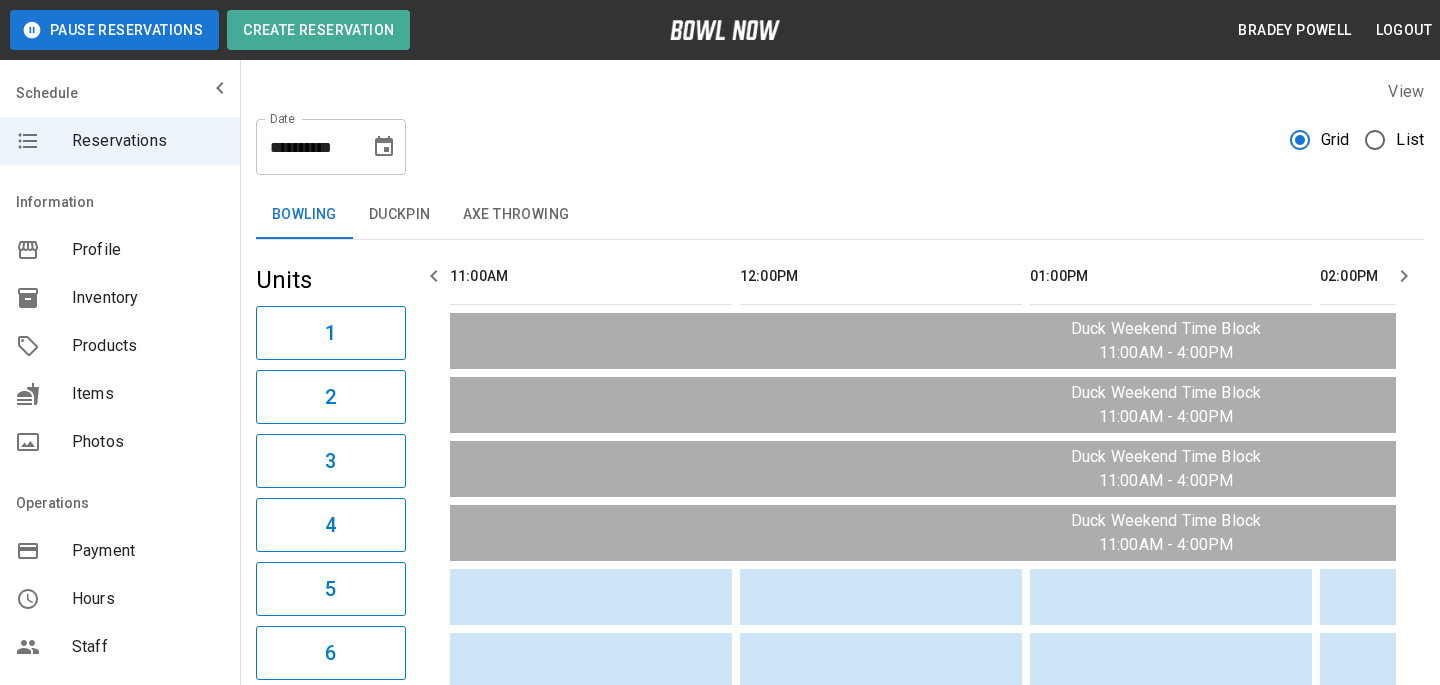 scroll, scrollTop: 123, scrollLeft: 0, axis: vertical 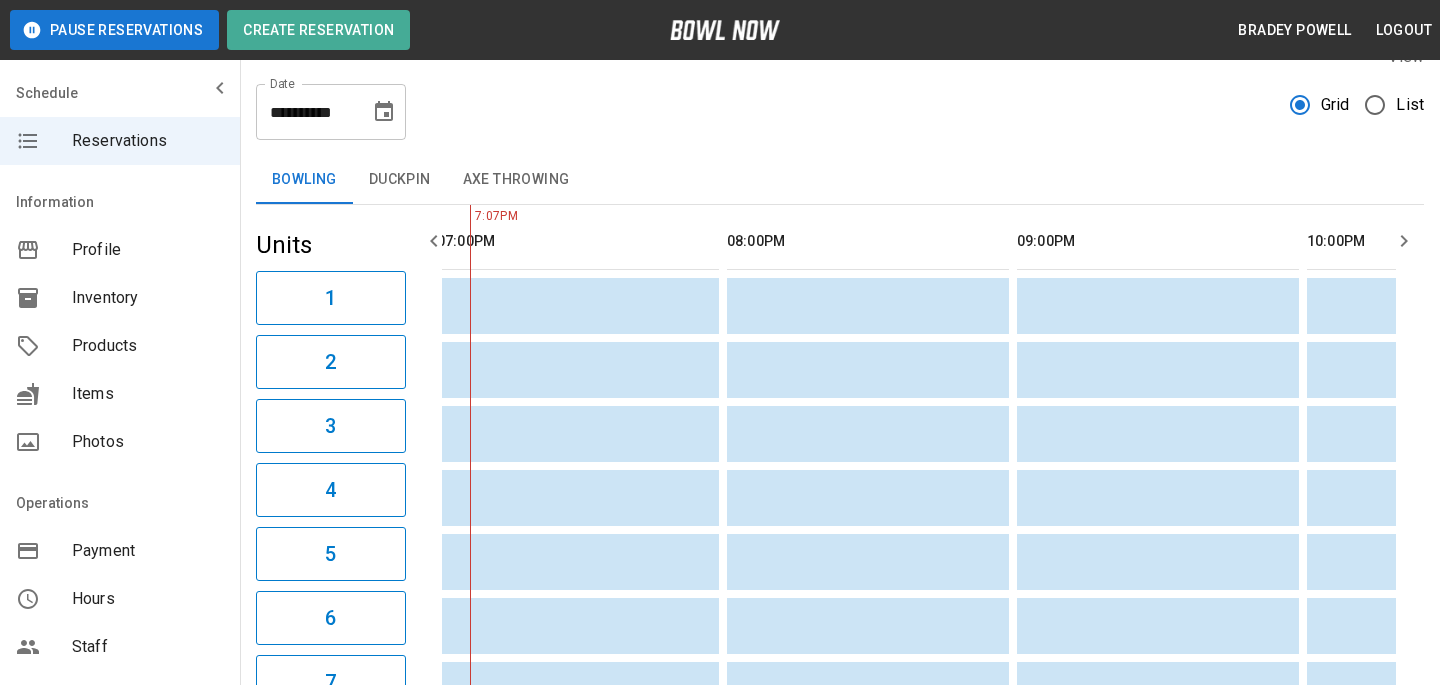 click at bounding box center [384, 112] 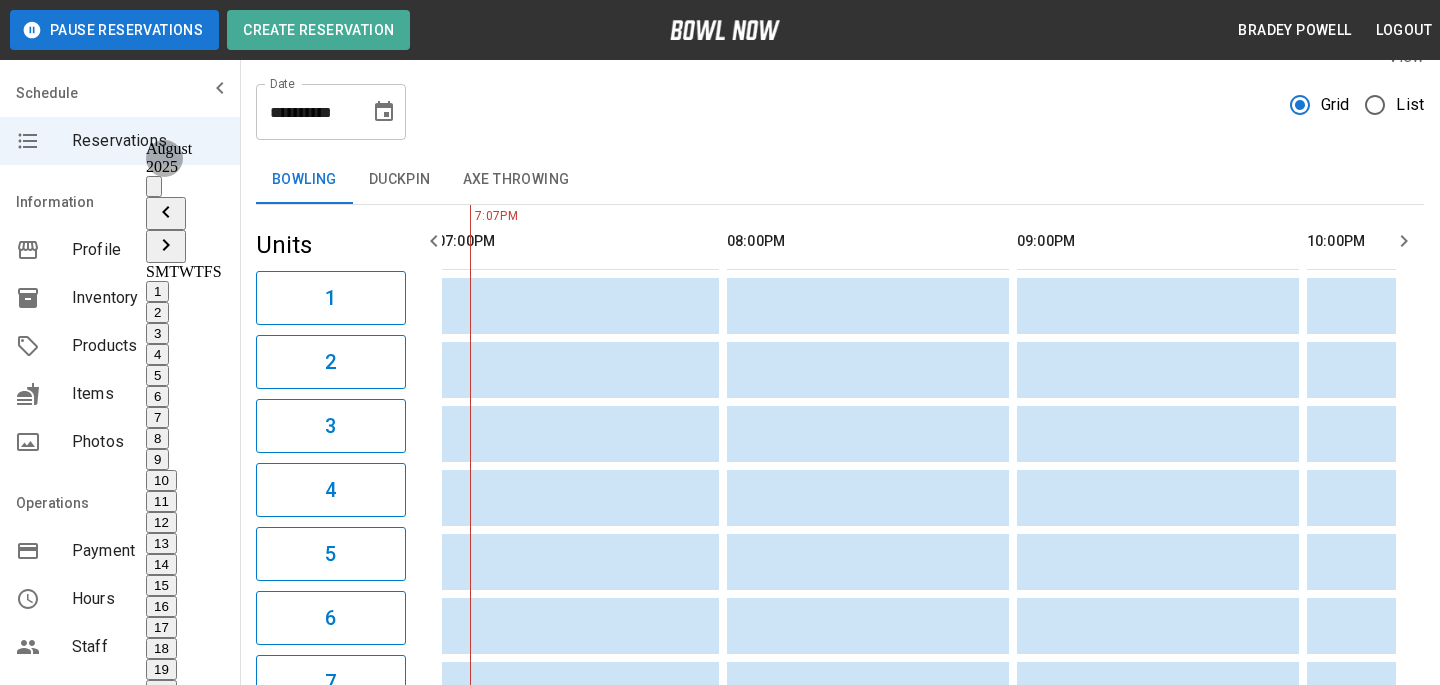 click on "3" at bounding box center [157, 333] 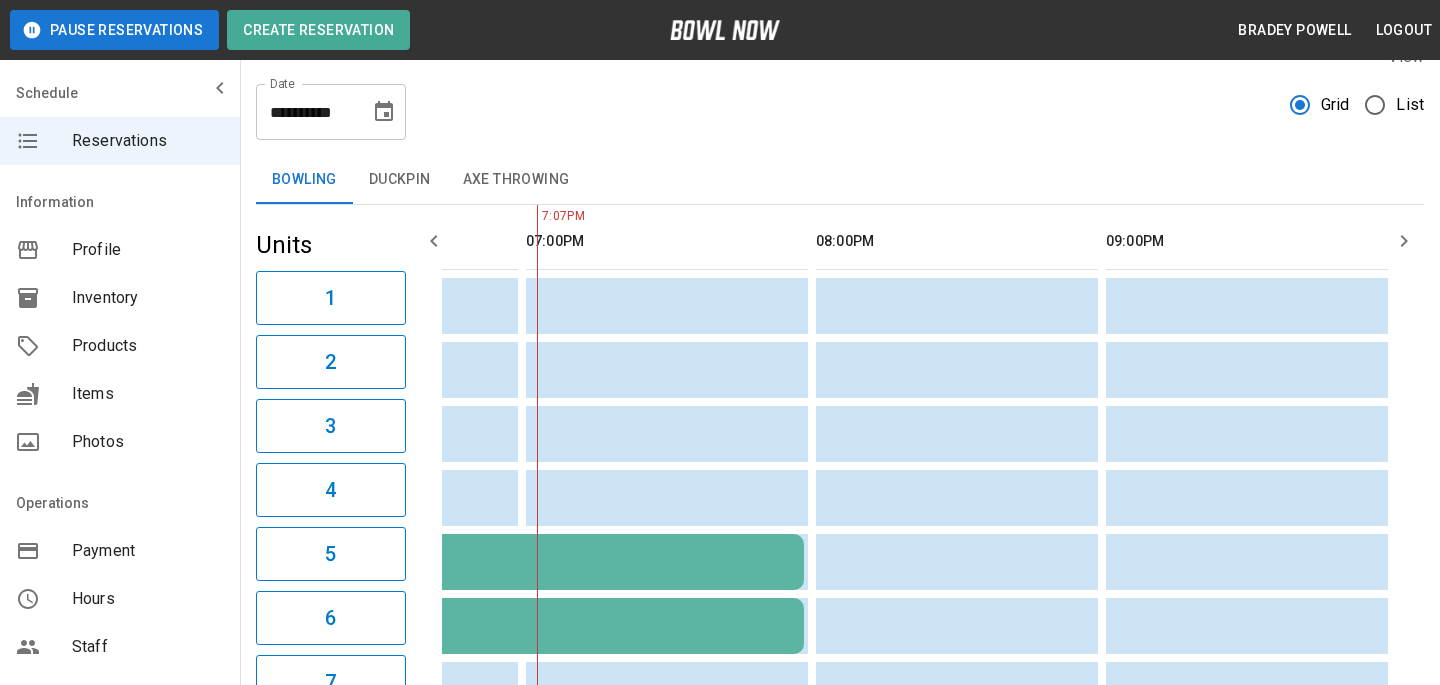 type on "**********" 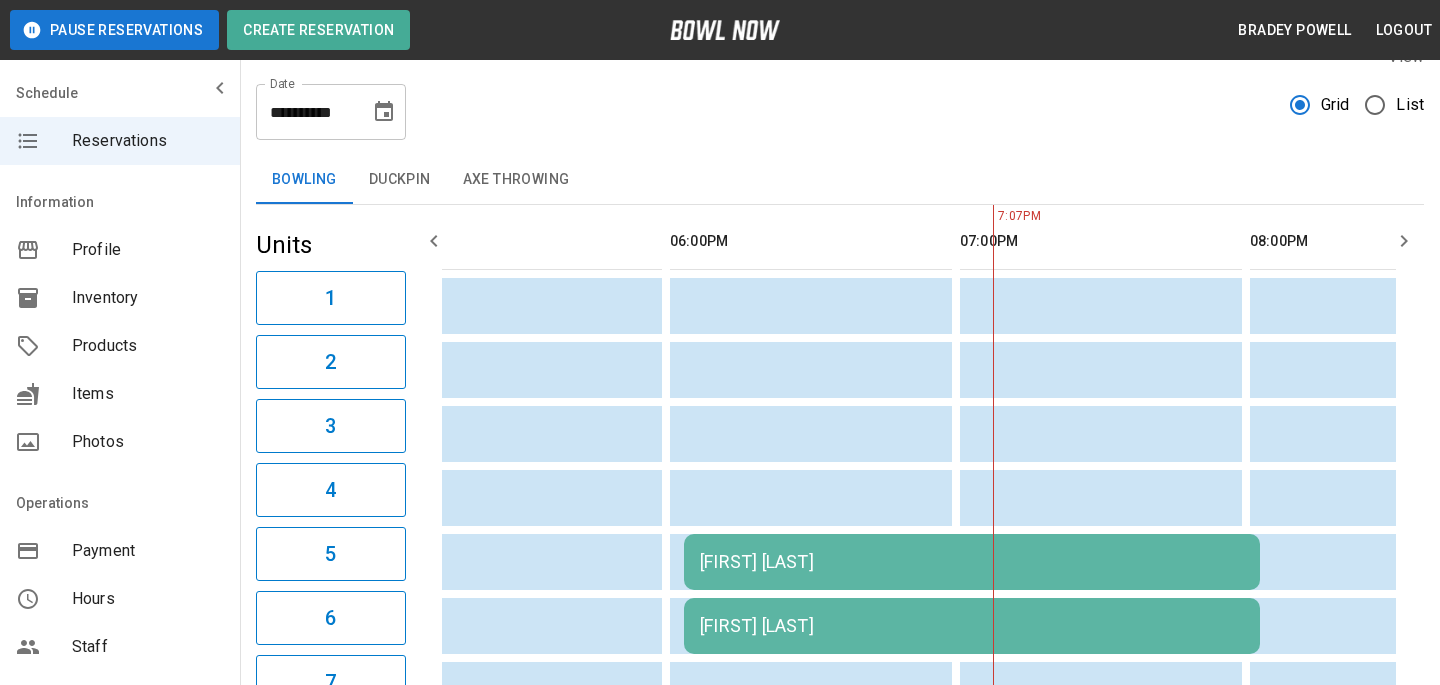 scroll, scrollTop: 0, scrollLeft: 1810, axis: horizontal 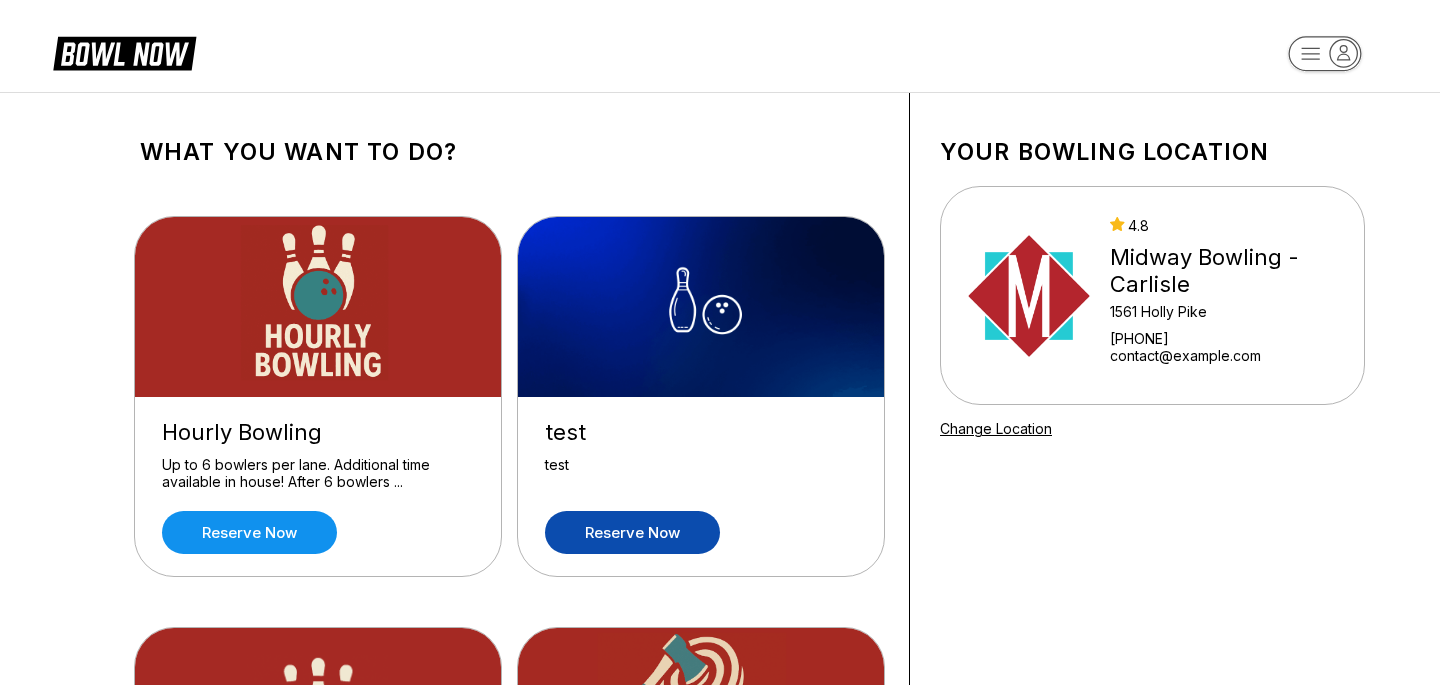click on "Reserve now" at bounding box center (632, 532) 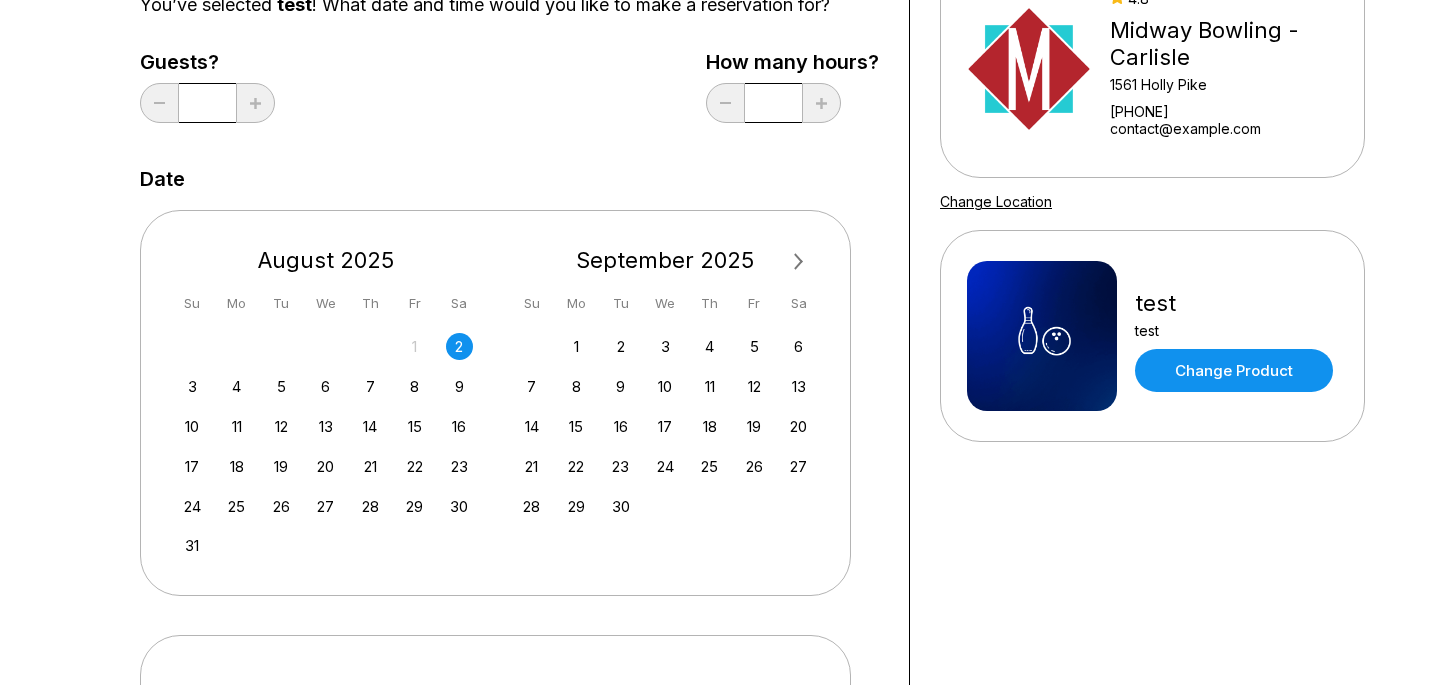 scroll, scrollTop: 362, scrollLeft: 0, axis: vertical 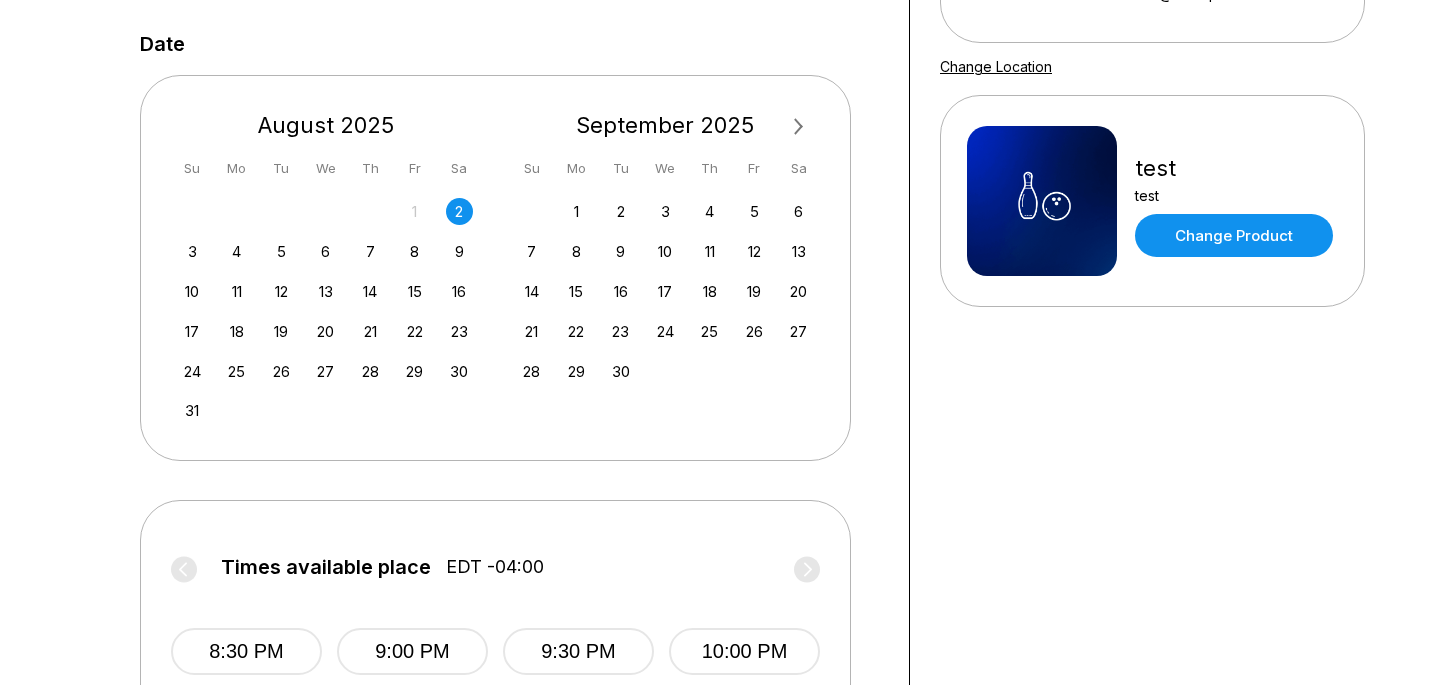 click on "8:30 PM 9:00 PM 9:30 PM 10:00 PM 10:30 PM 11:00 PM" at bounding box center (495, 662) 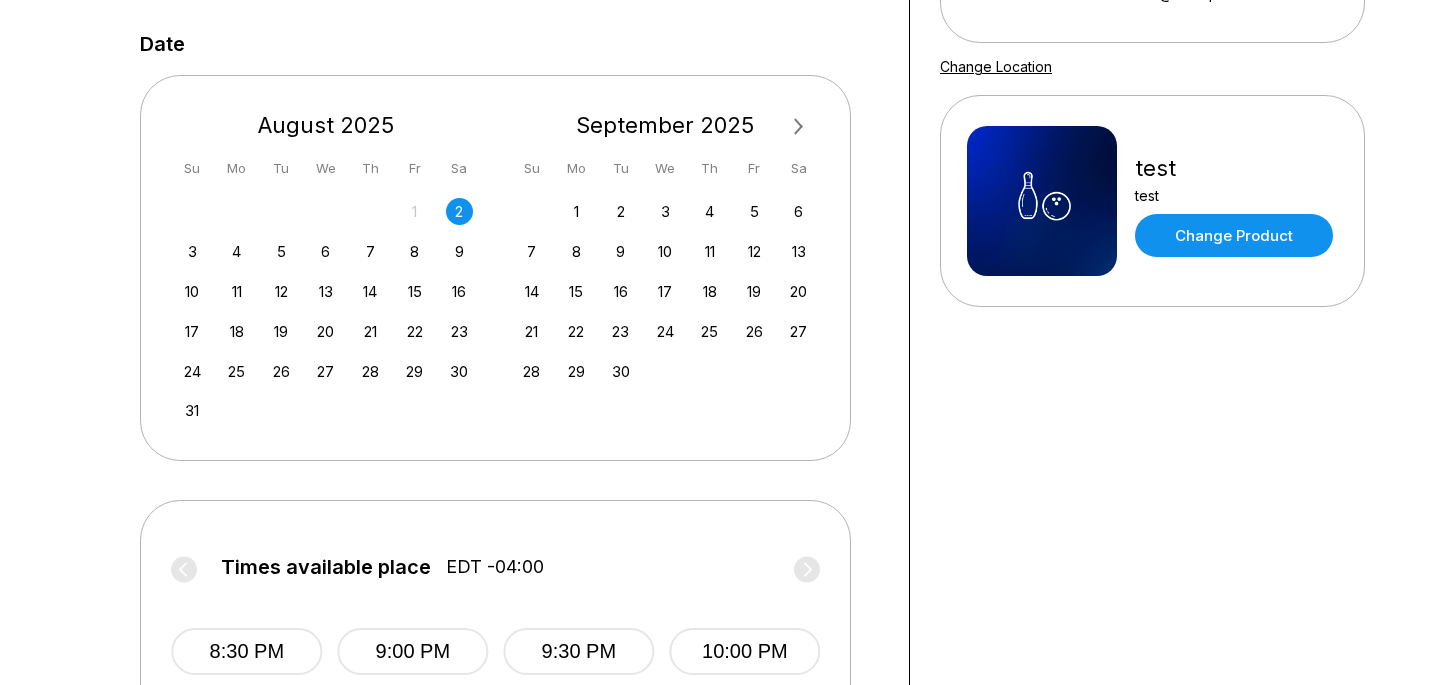 click on "8:30 PM 9:00 PM 9:30 PM 10:00 PM 10:30 PM 11:00 PM" at bounding box center (495, 662) 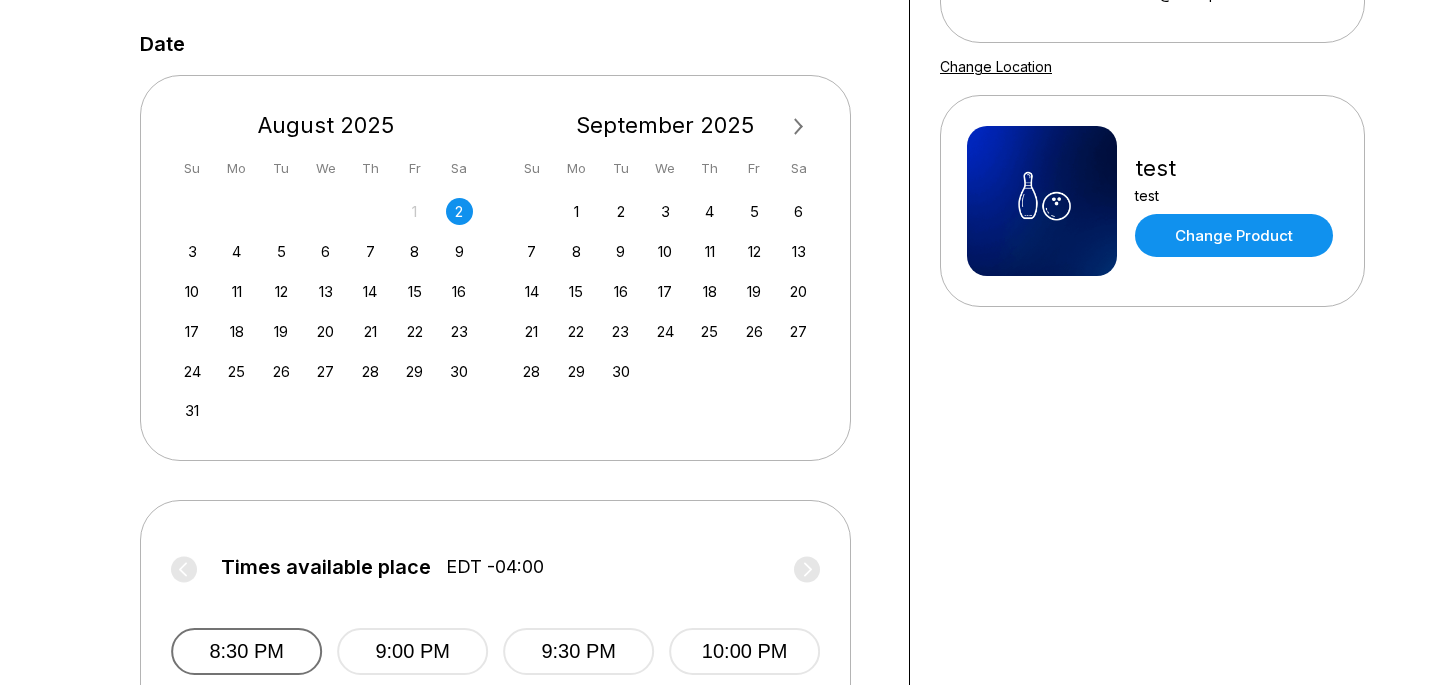 click on "8:30 PM" at bounding box center (246, 651) 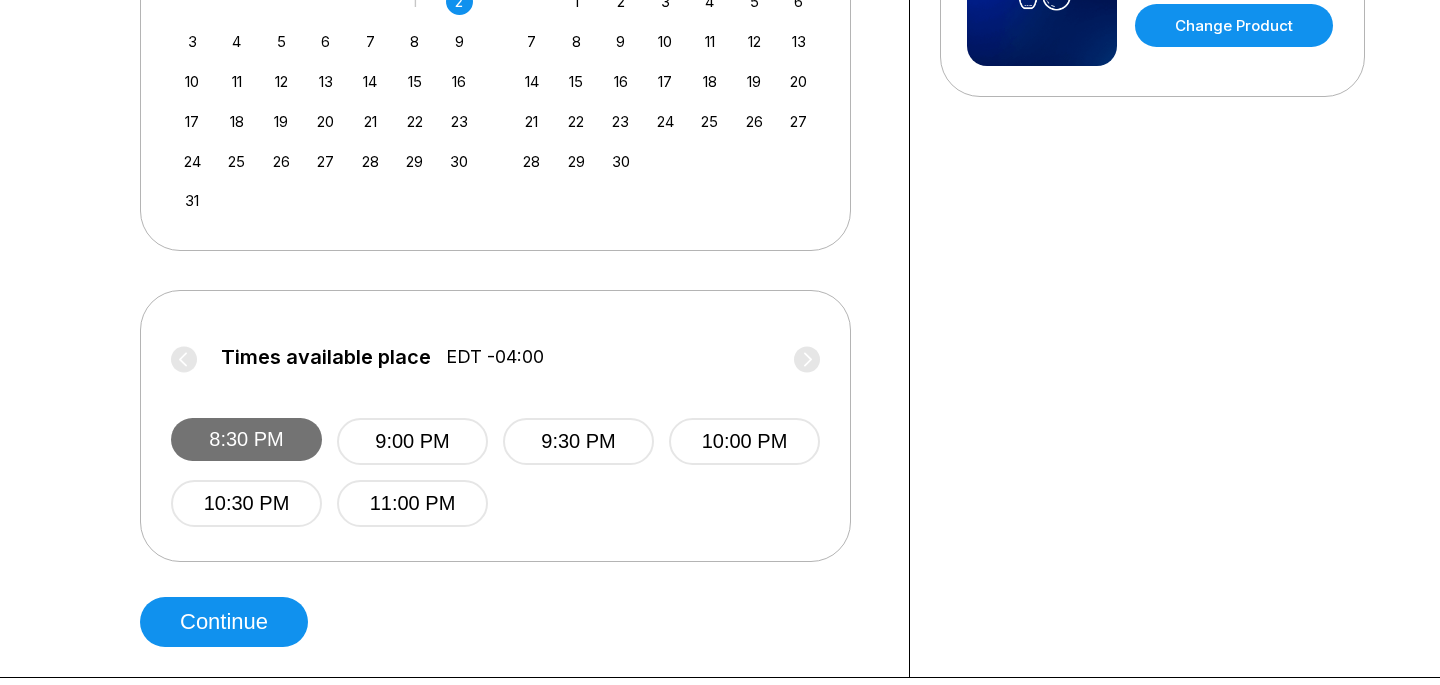 scroll, scrollTop: 602, scrollLeft: 0, axis: vertical 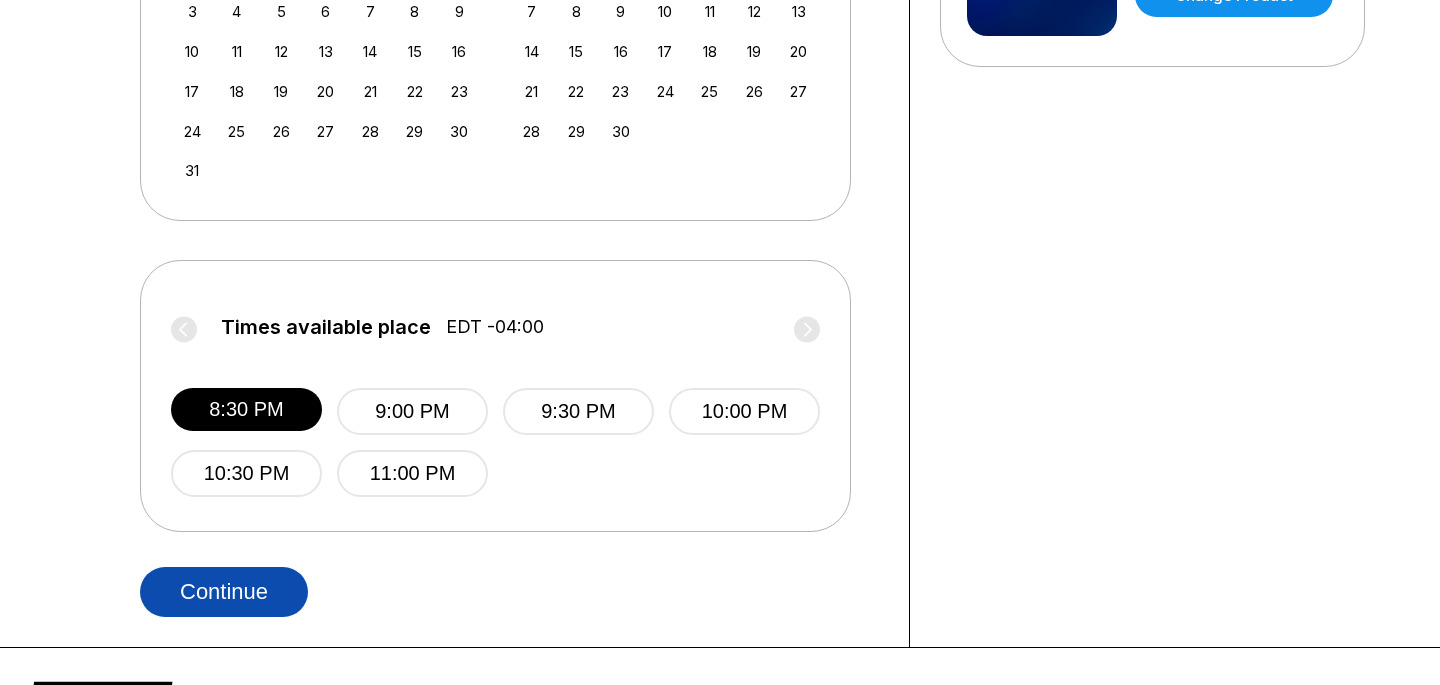 click on "Continue" at bounding box center (224, 592) 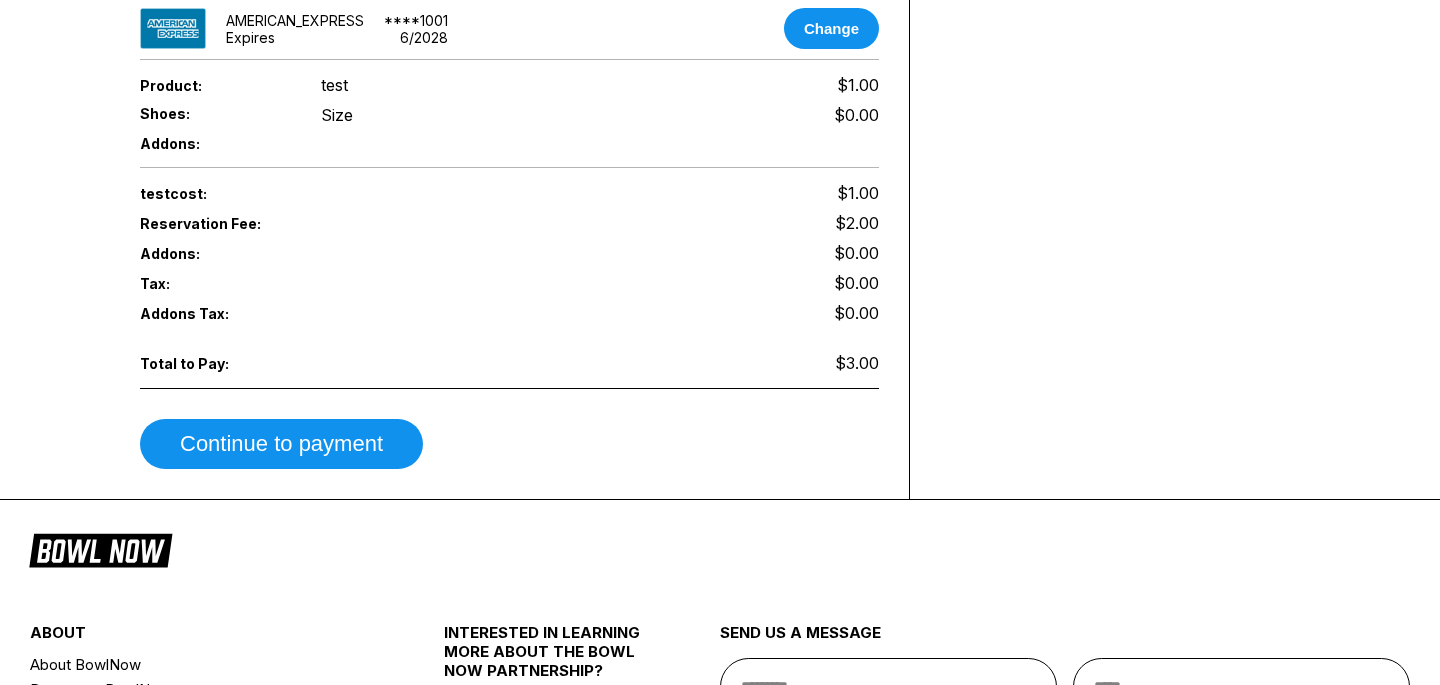 scroll, scrollTop: 725, scrollLeft: 0, axis: vertical 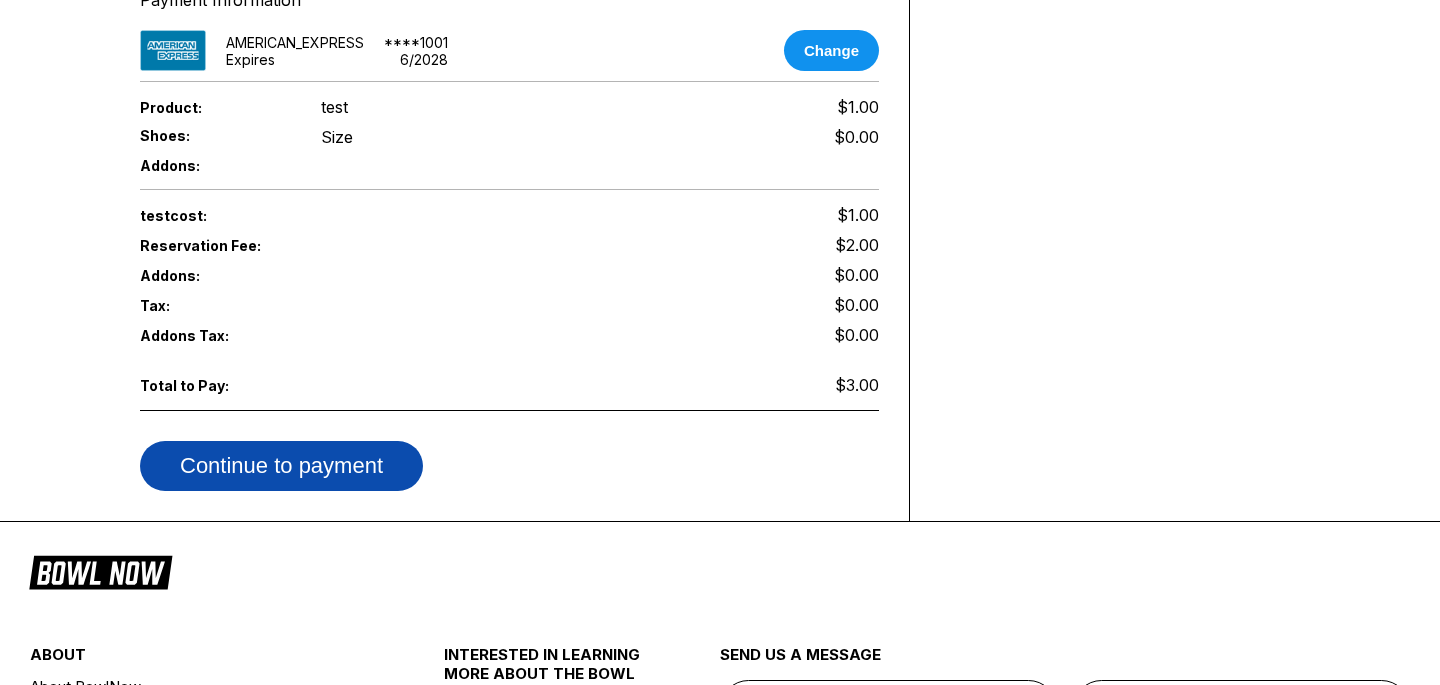 click on "Continue to payment" at bounding box center [281, 466] 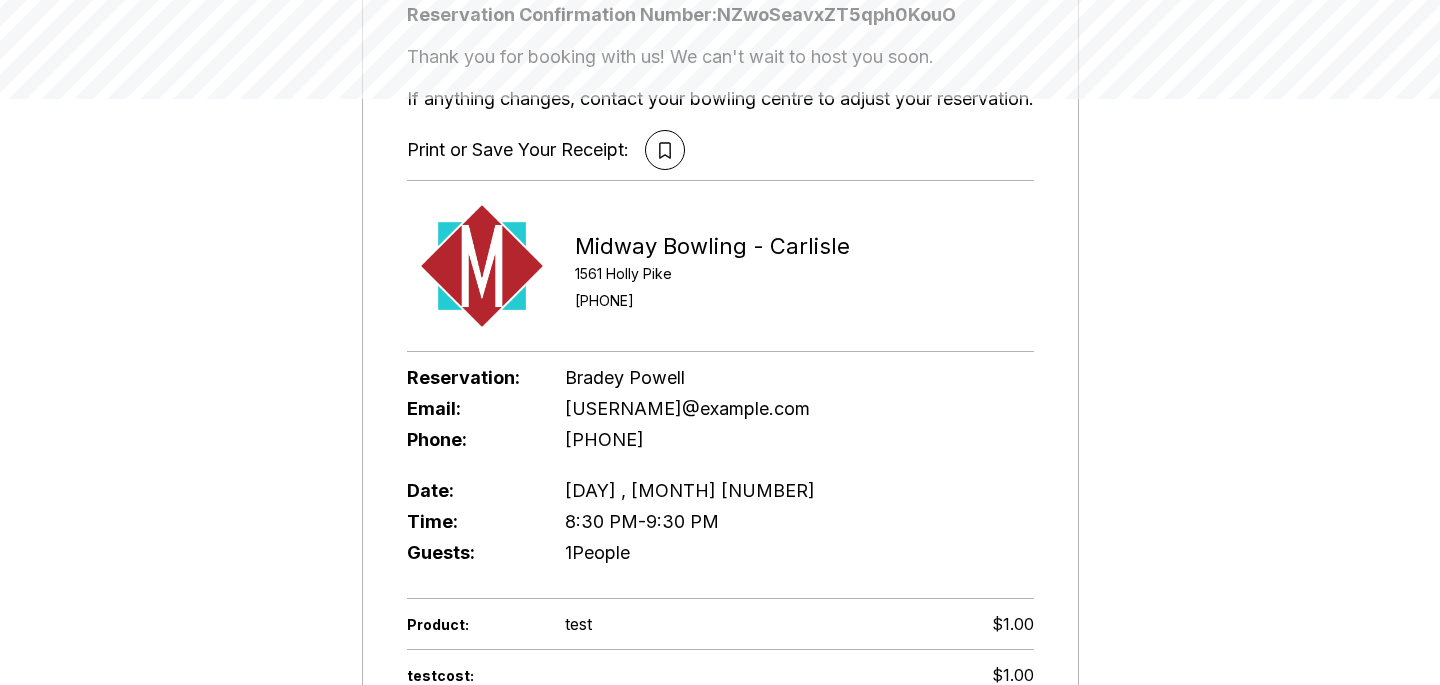 scroll, scrollTop: 587, scrollLeft: 0, axis: vertical 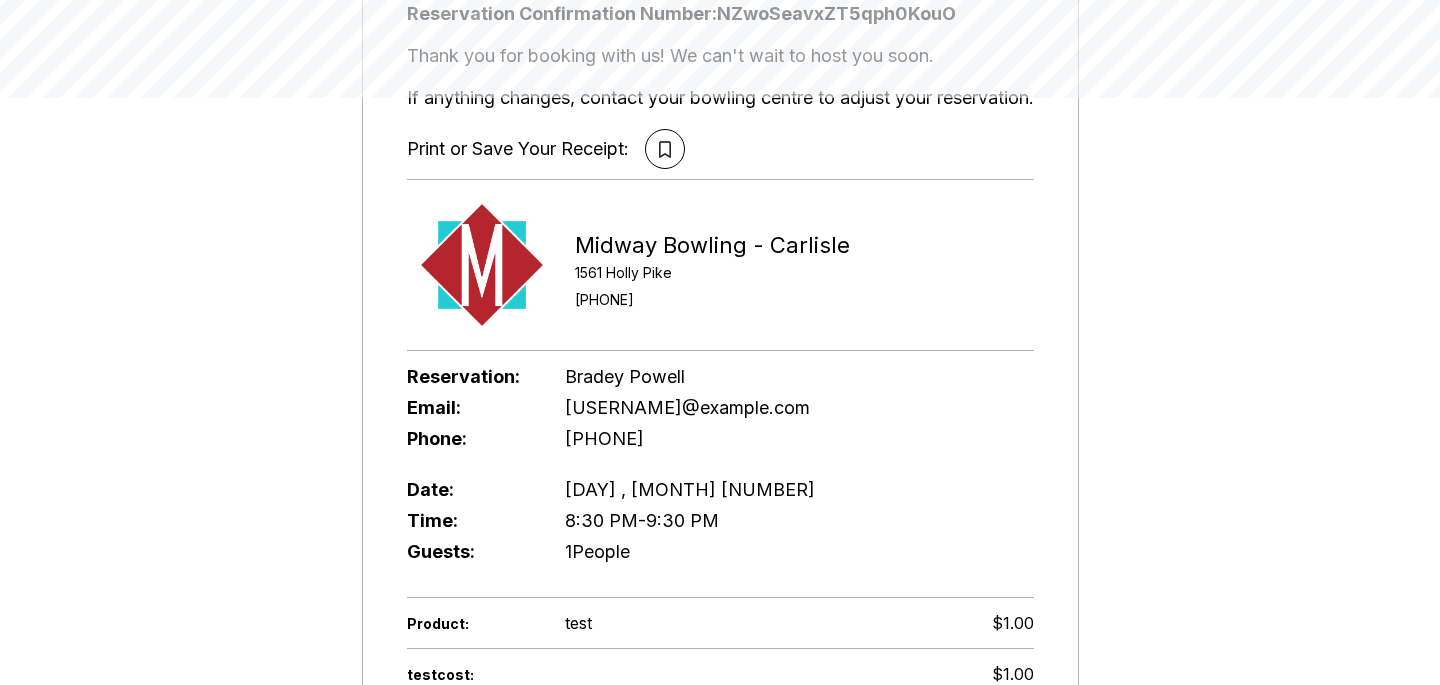 click on "bradey@bowlnow.com" at bounding box center [687, 407] 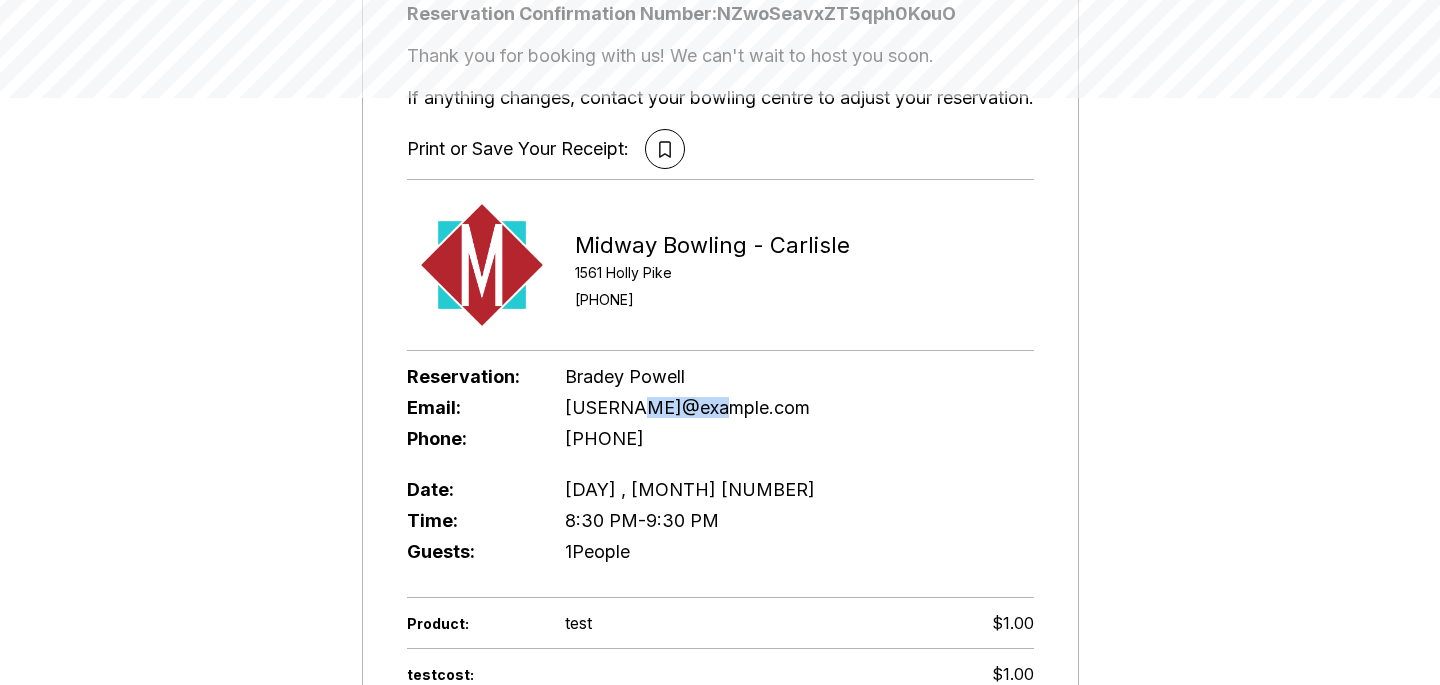 click on "bradey@bowlnow.com" at bounding box center (687, 407) 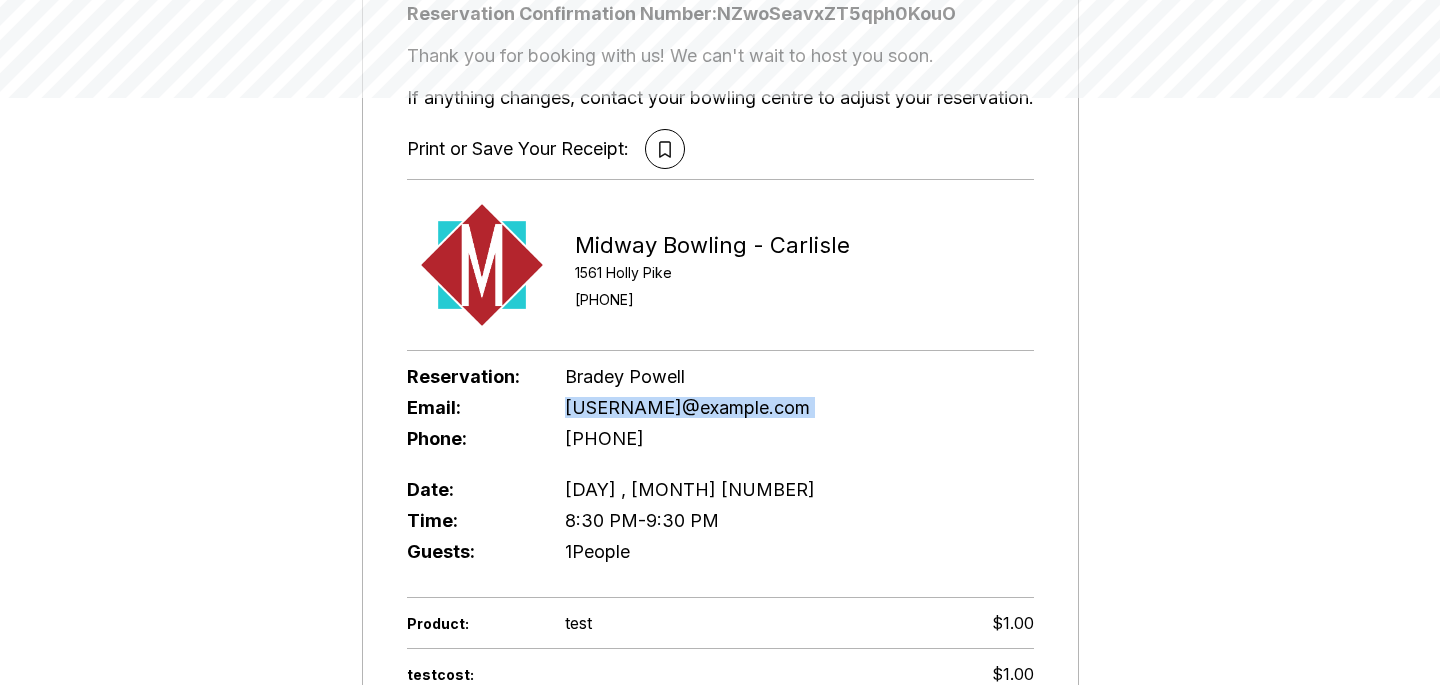 click on "bradey@bowlnow.com" at bounding box center (687, 407) 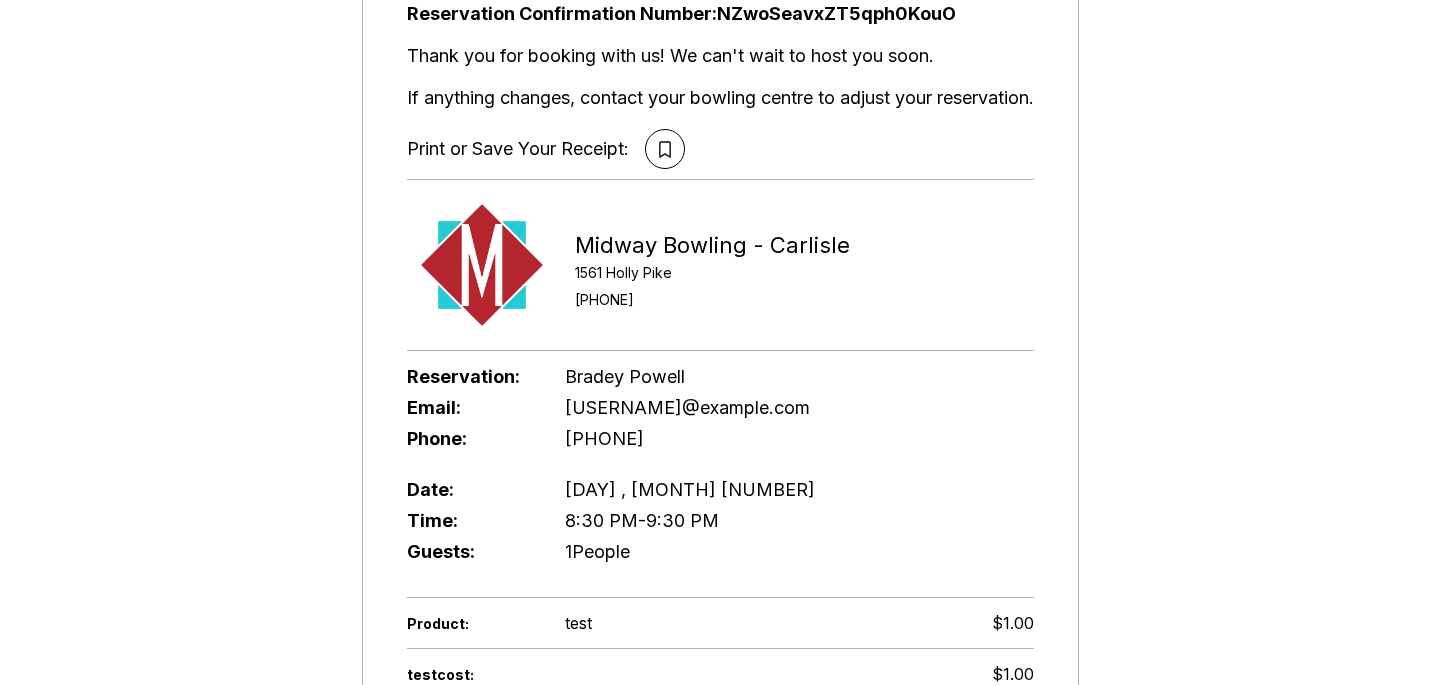 click on "Midway Bowling - Carlisle 1561 Holly Pike   +17172491222" at bounding box center [712, 265] 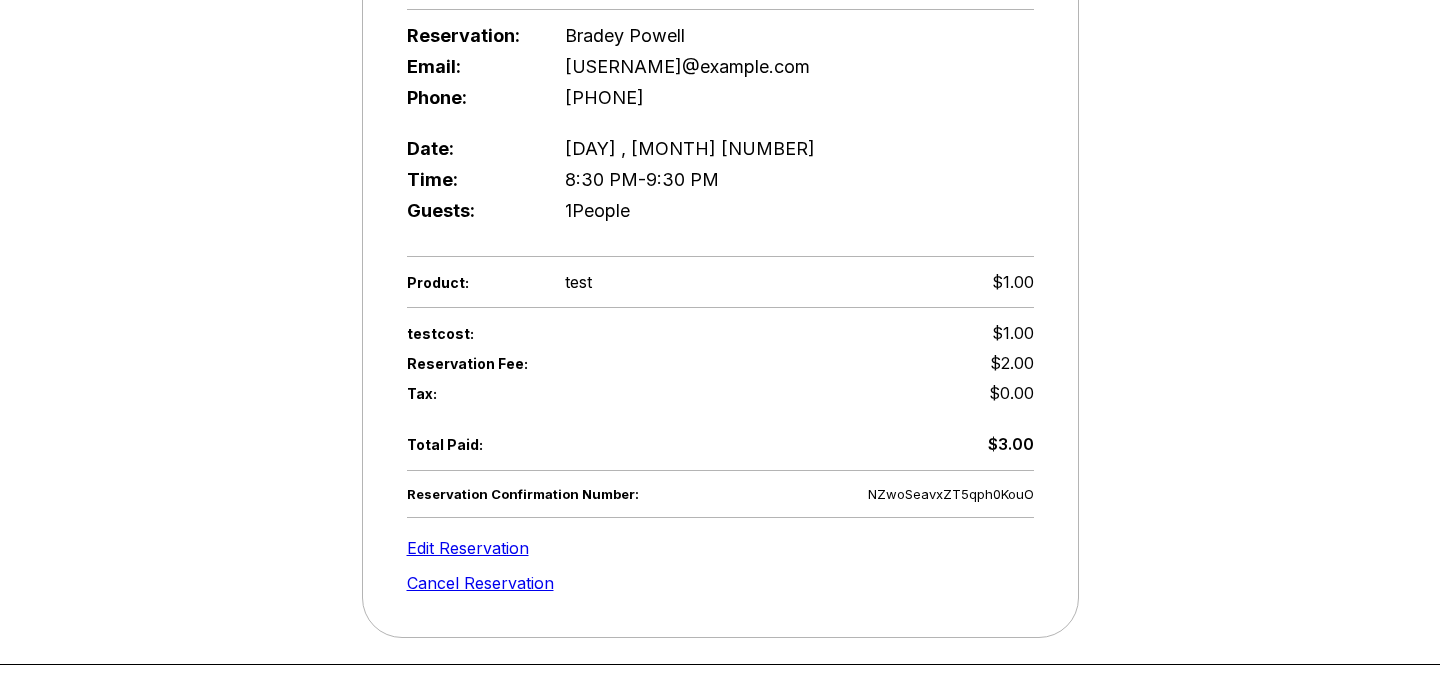 scroll, scrollTop: 1195, scrollLeft: 0, axis: vertical 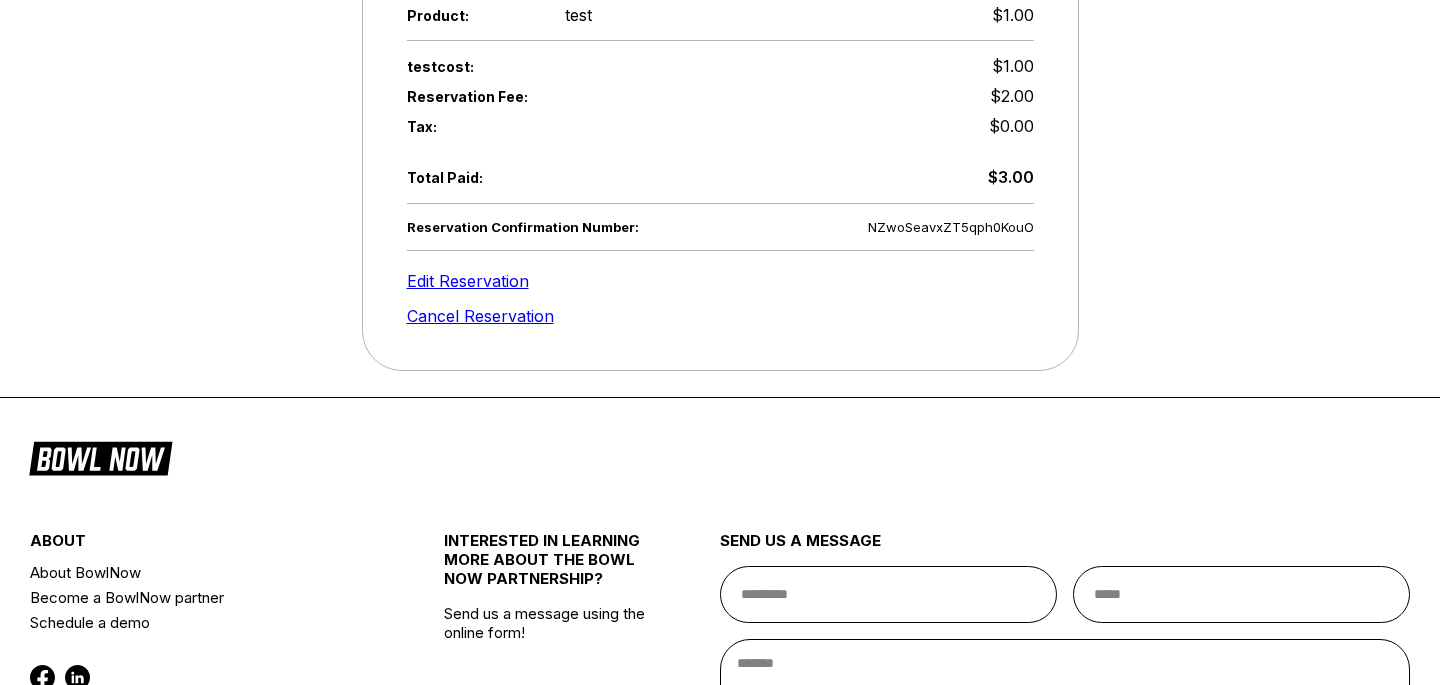 click on "Cancel Reservation" at bounding box center [480, 316] 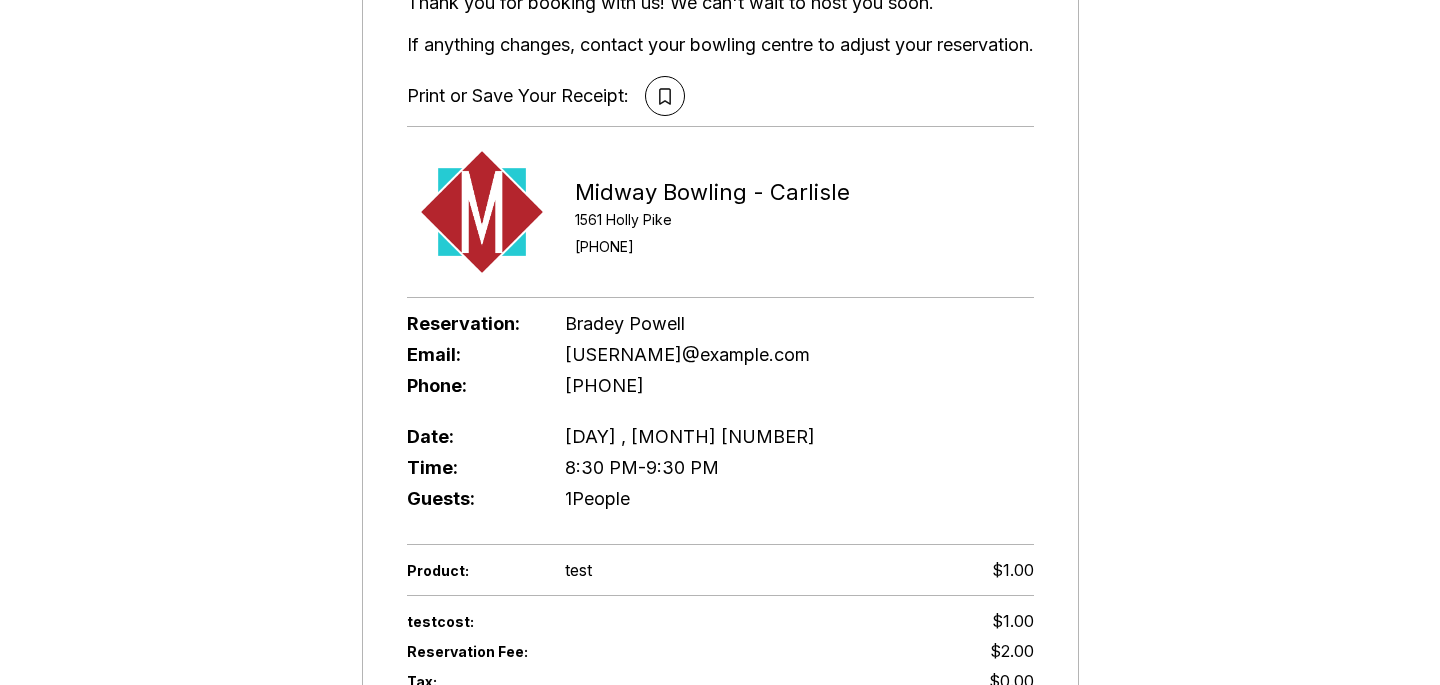 scroll, scrollTop: 386, scrollLeft: 0, axis: vertical 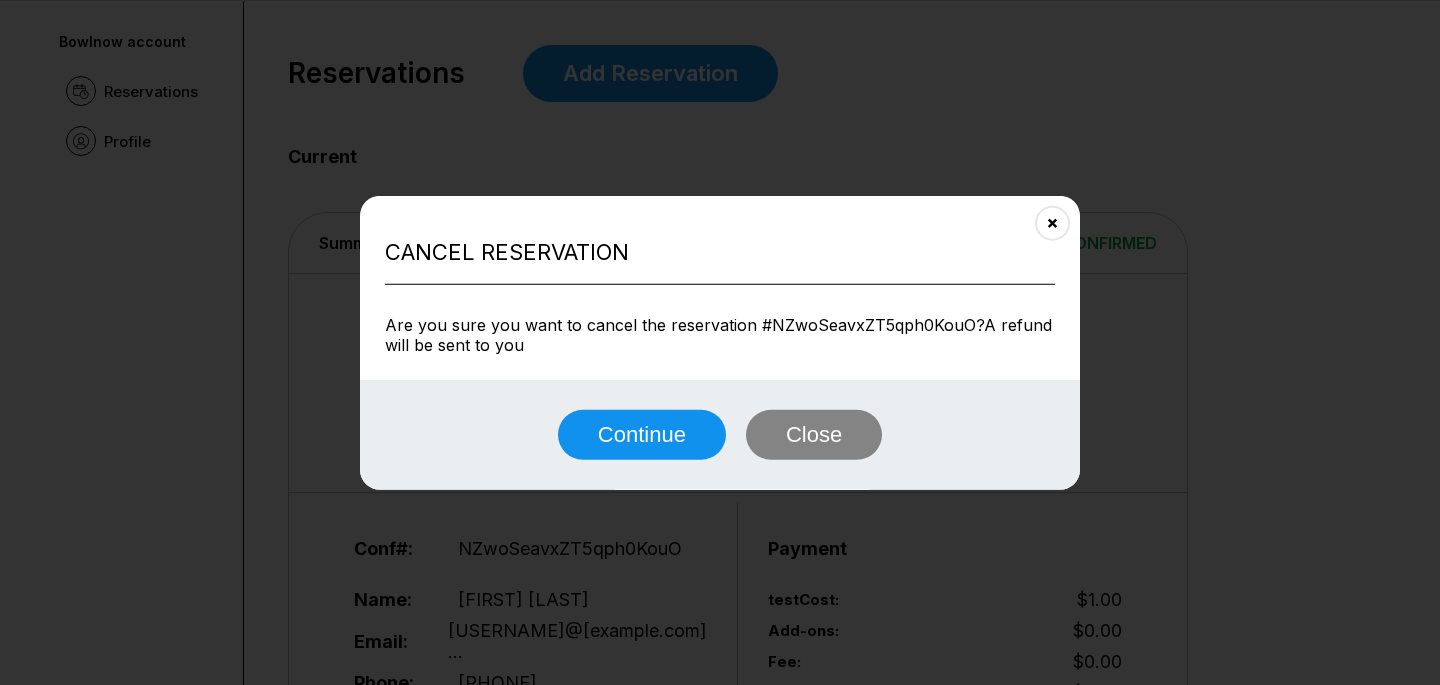 type 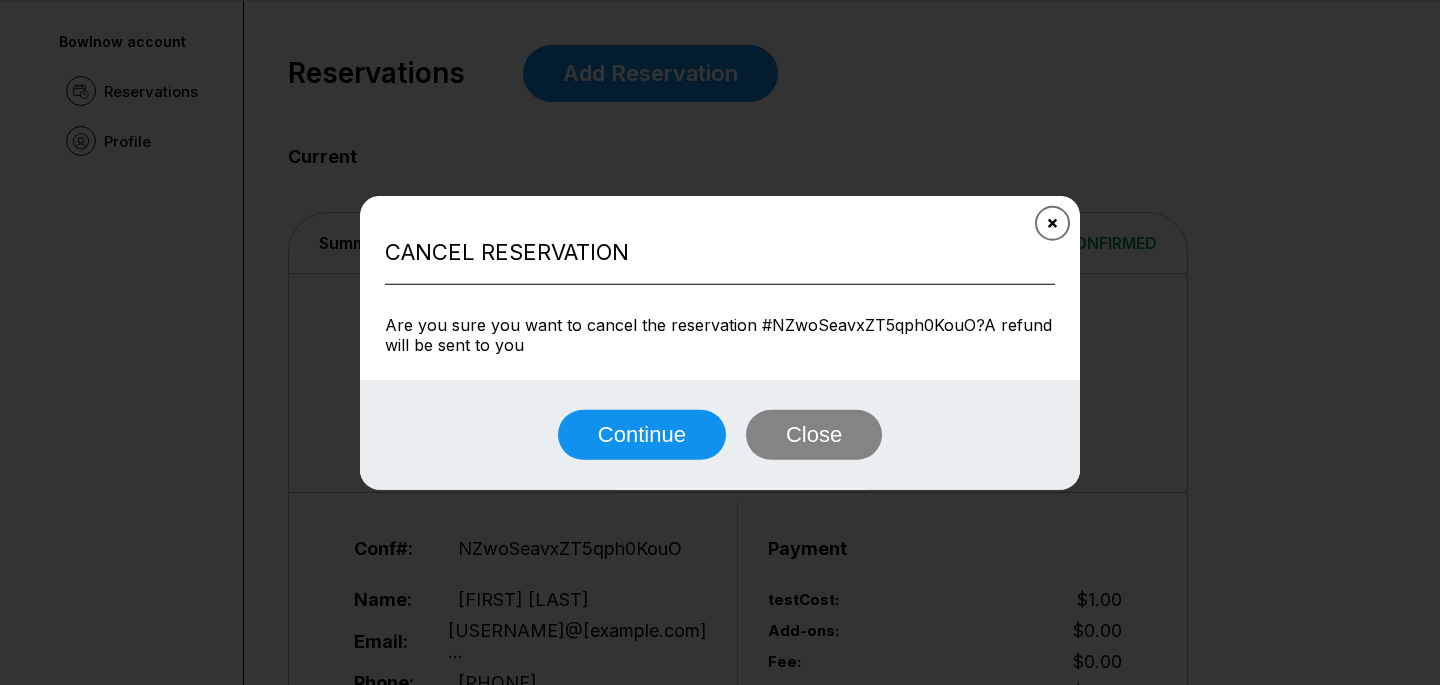 click at bounding box center (1052, 222) 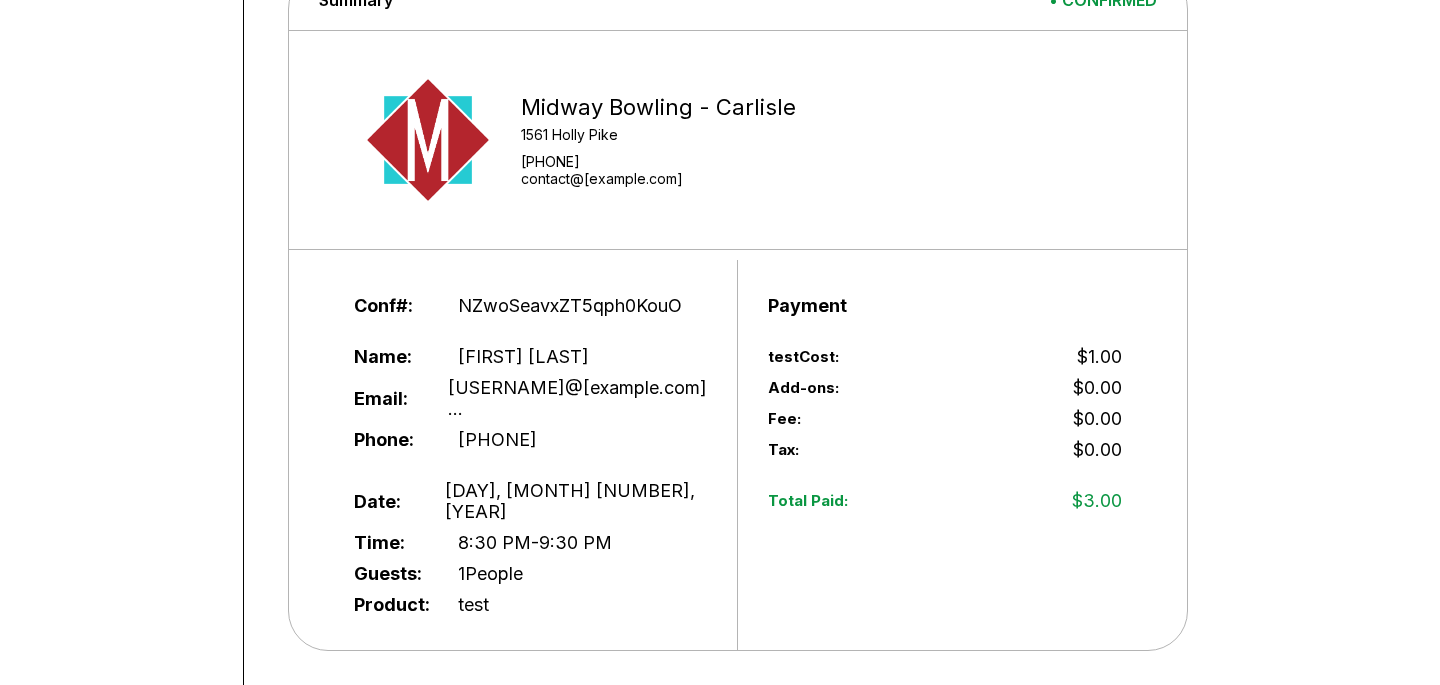 scroll, scrollTop: 121, scrollLeft: 0, axis: vertical 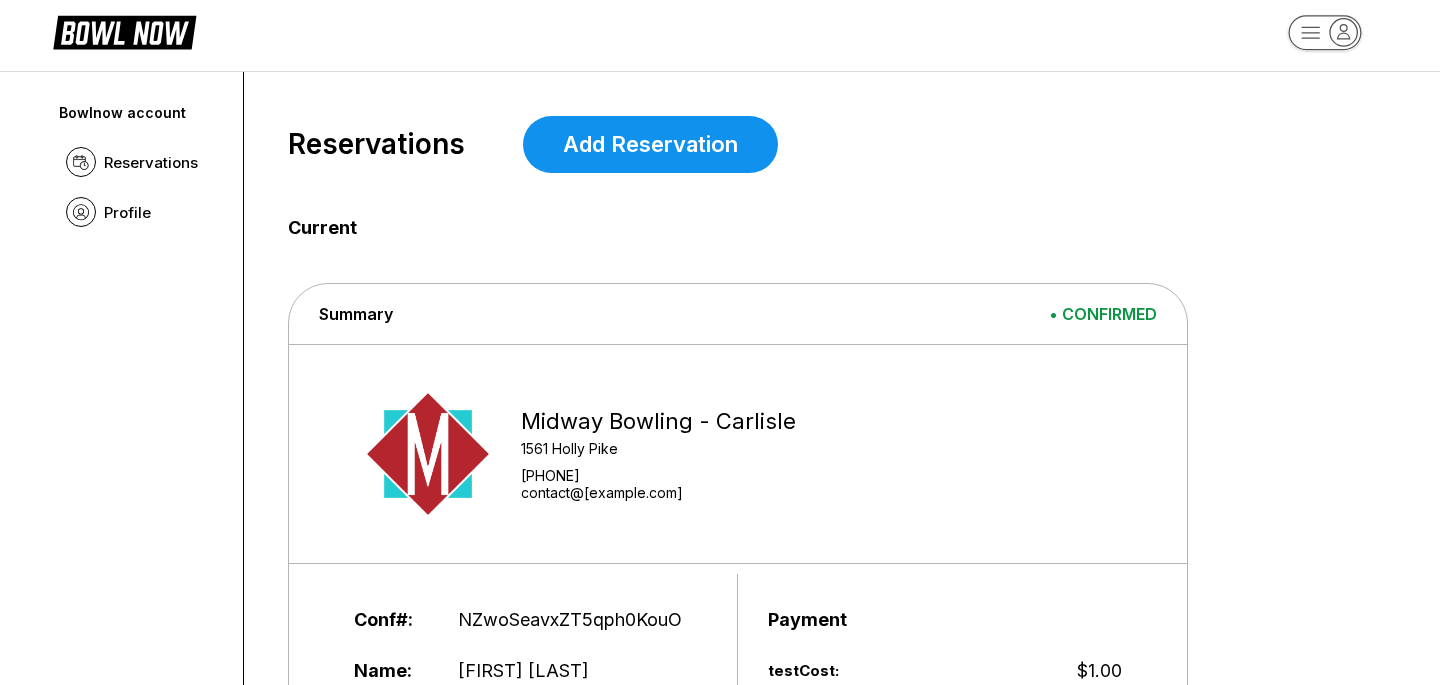 click on "Midway Bowling - Carlisle 1561 Holly Pike   +17172491222 contact@midwaybowl.com" at bounding box center (729, 454) 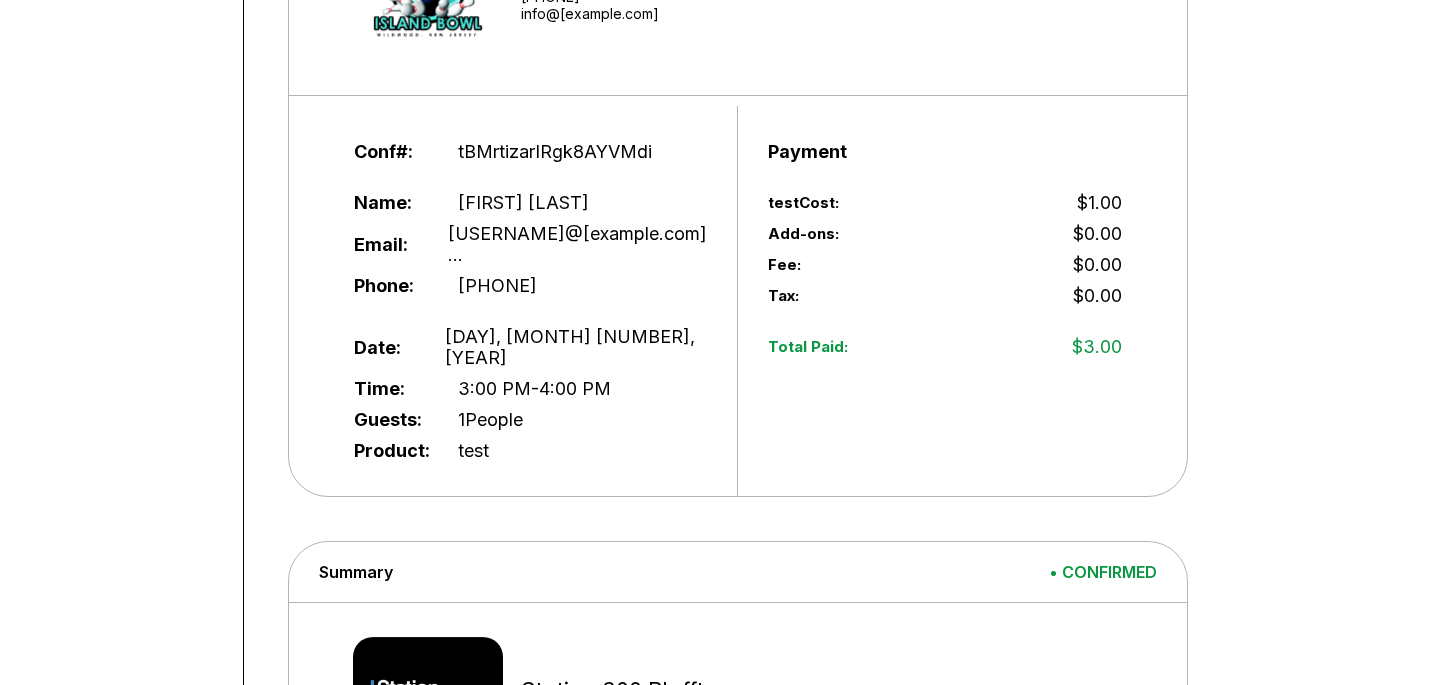 scroll, scrollTop: 378, scrollLeft: 0, axis: vertical 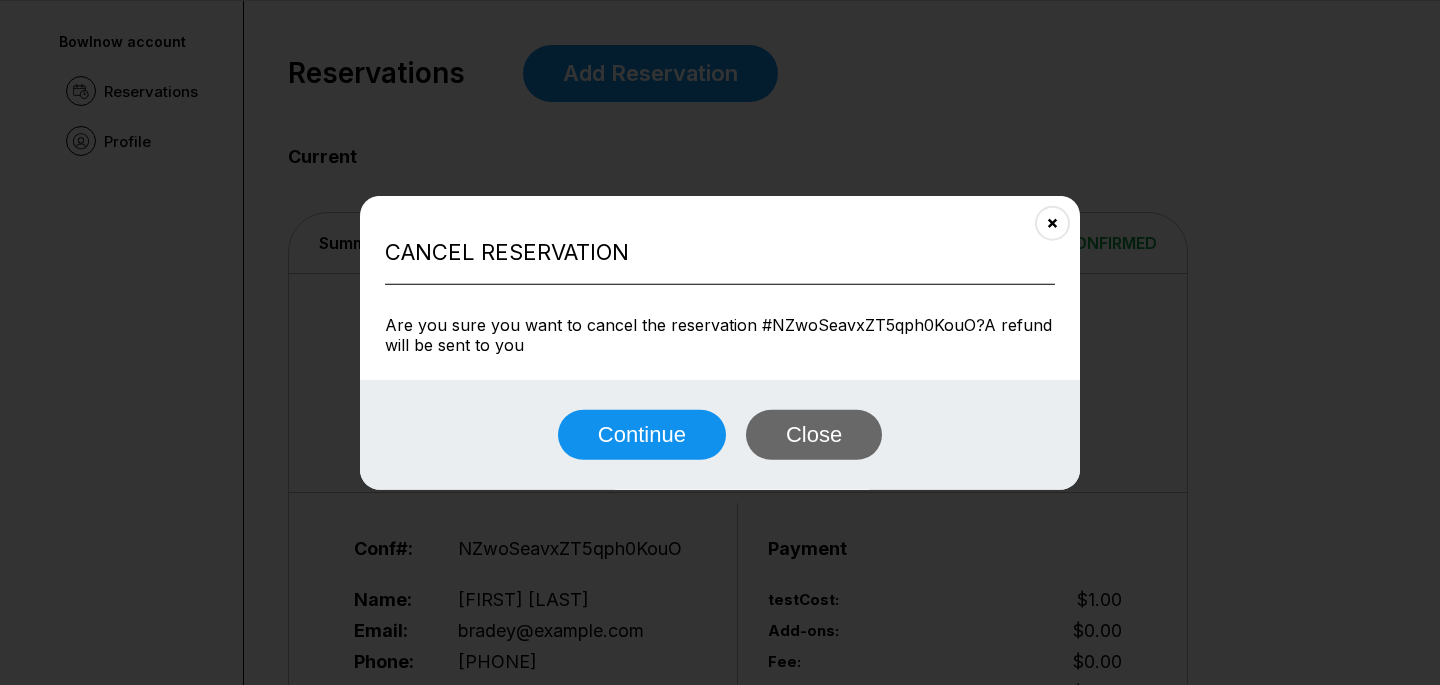 click on "Close" at bounding box center [814, 435] 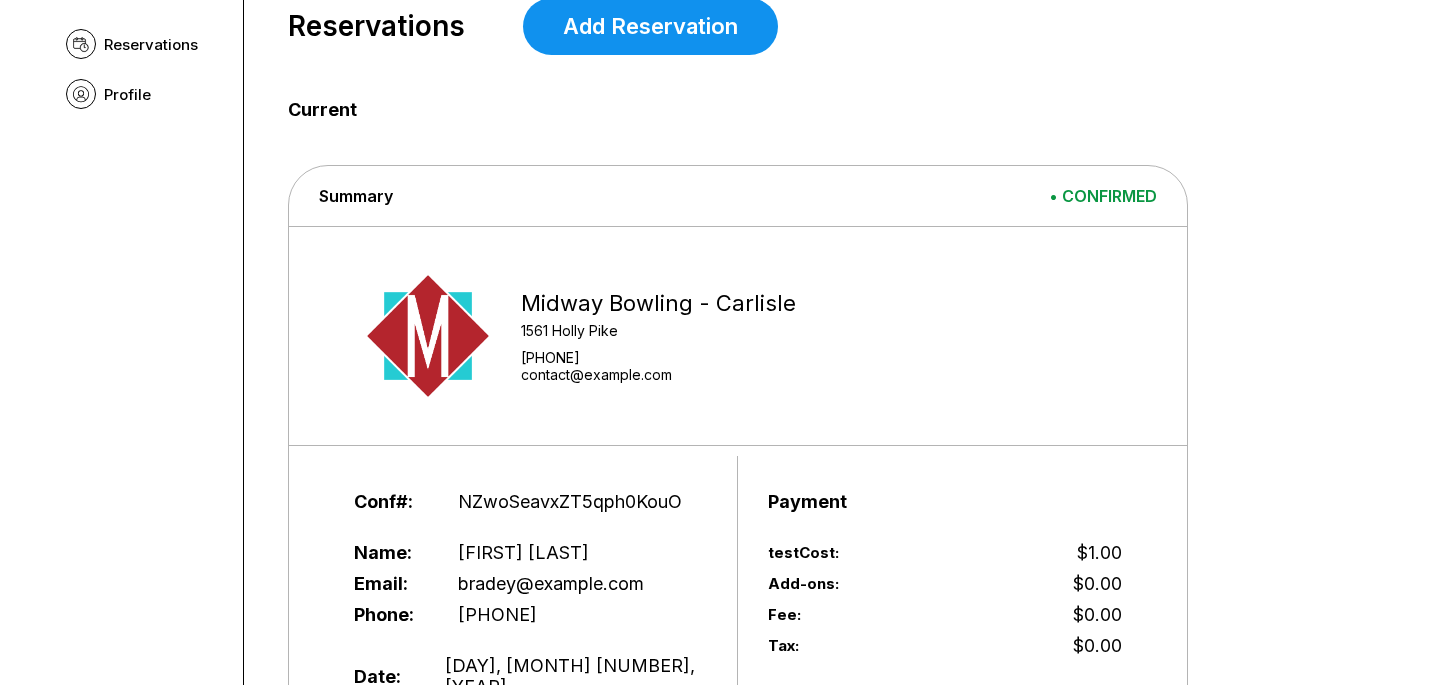 scroll, scrollTop: 140, scrollLeft: 0, axis: vertical 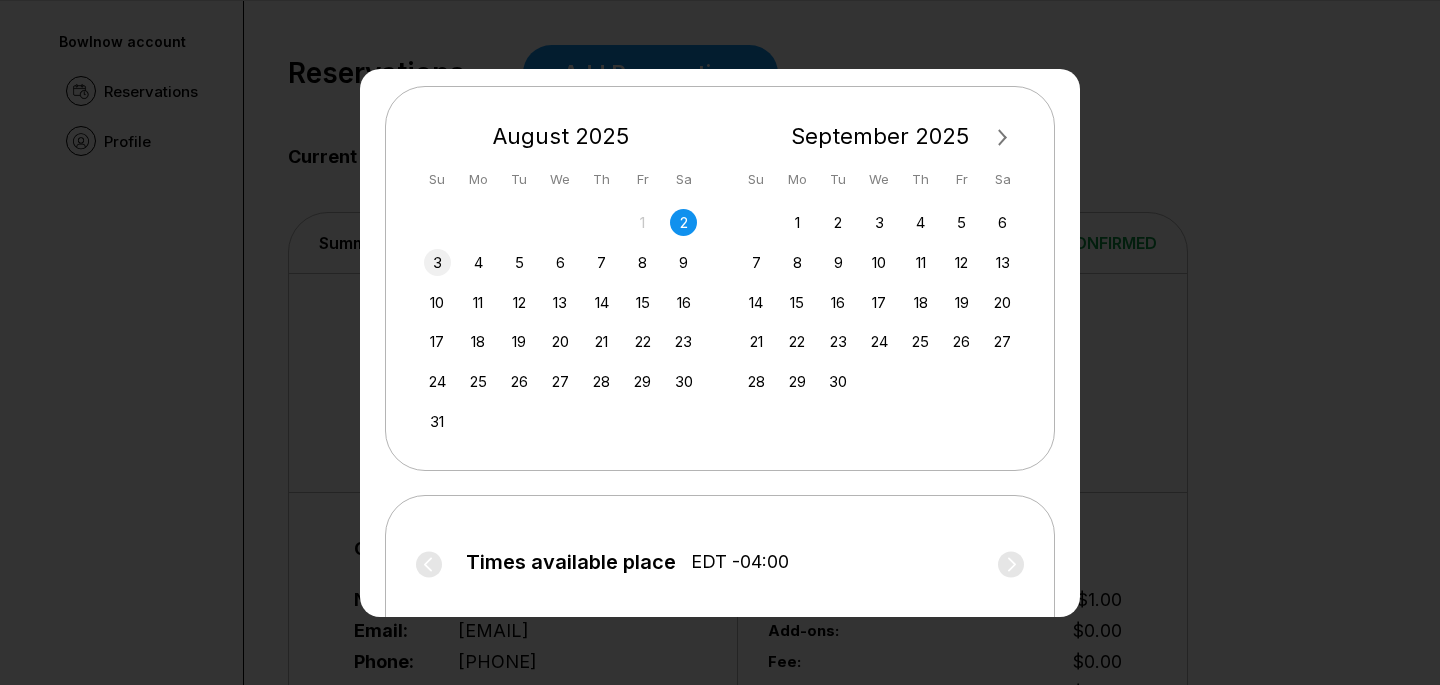 click on "3" at bounding box center [437, 262] 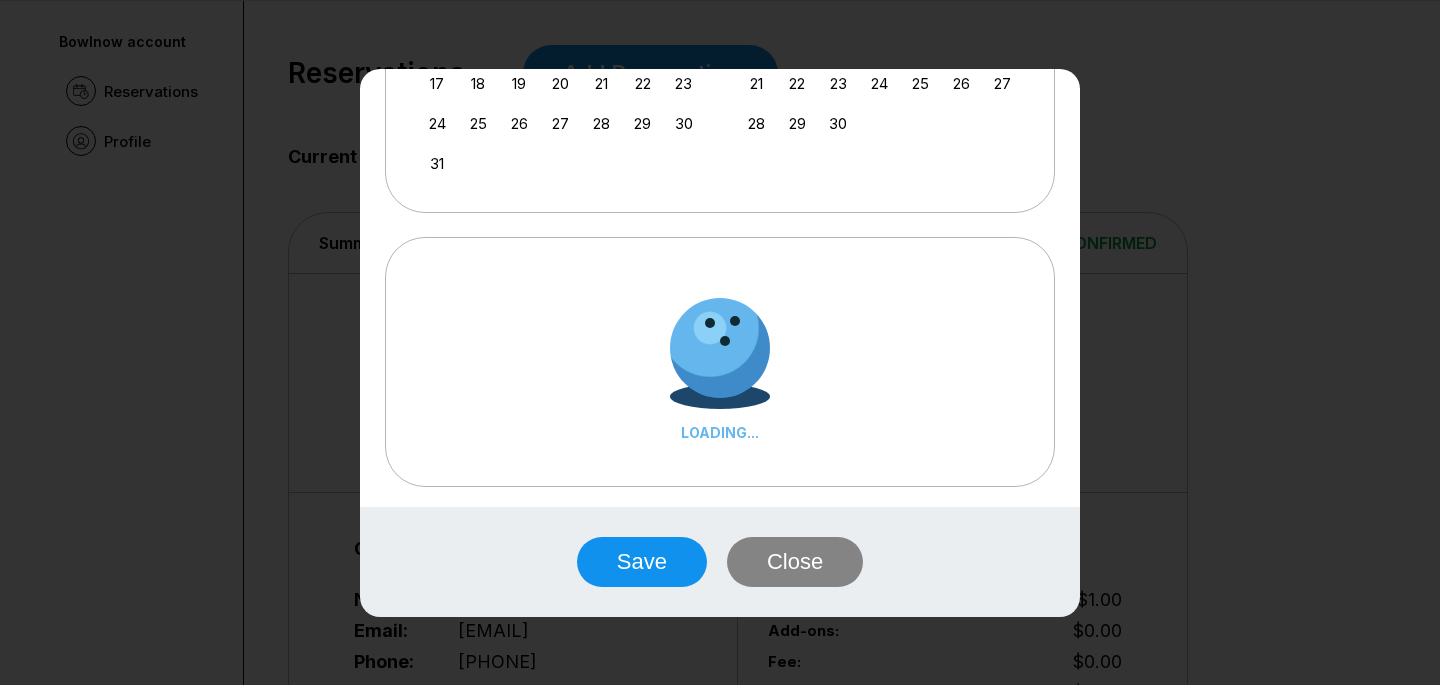 scroll, scrollTop: 504, scrollLeft: 0, axis: vertical 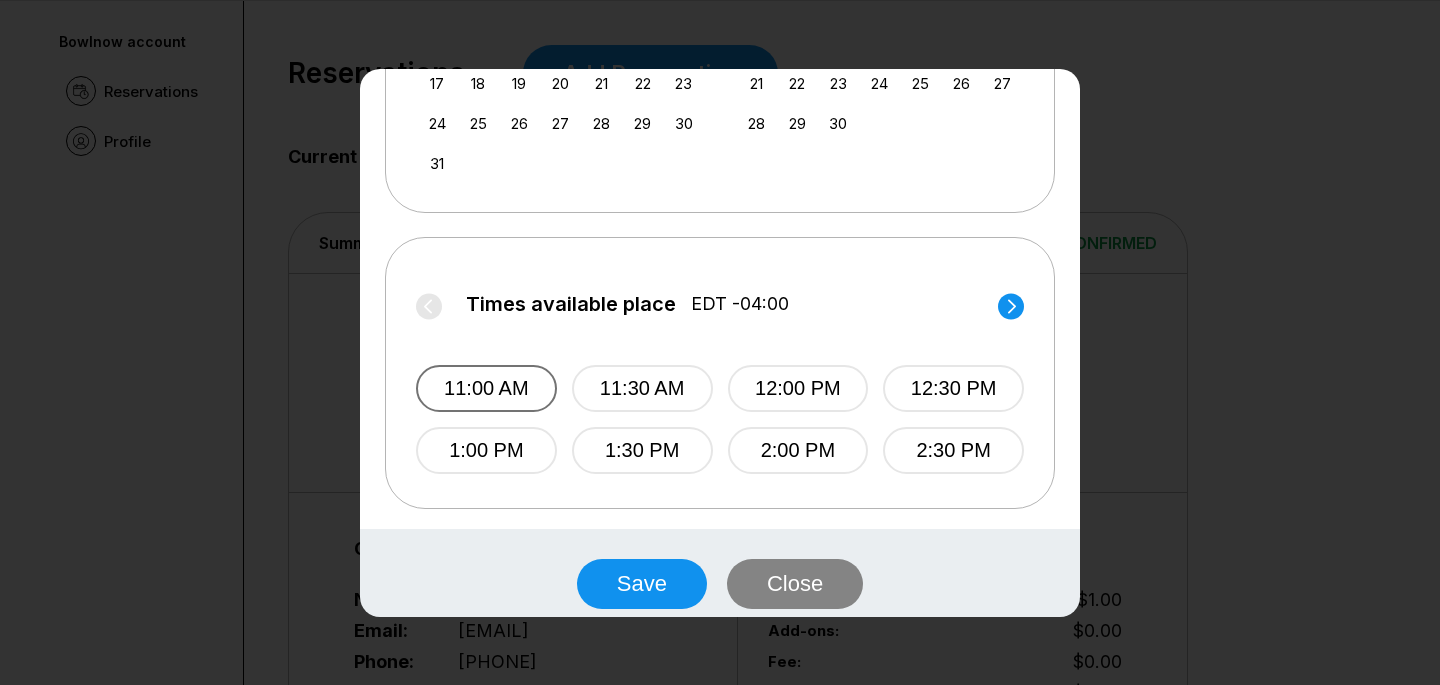 click on "11:00 AM" at bounding box center (486, 388) 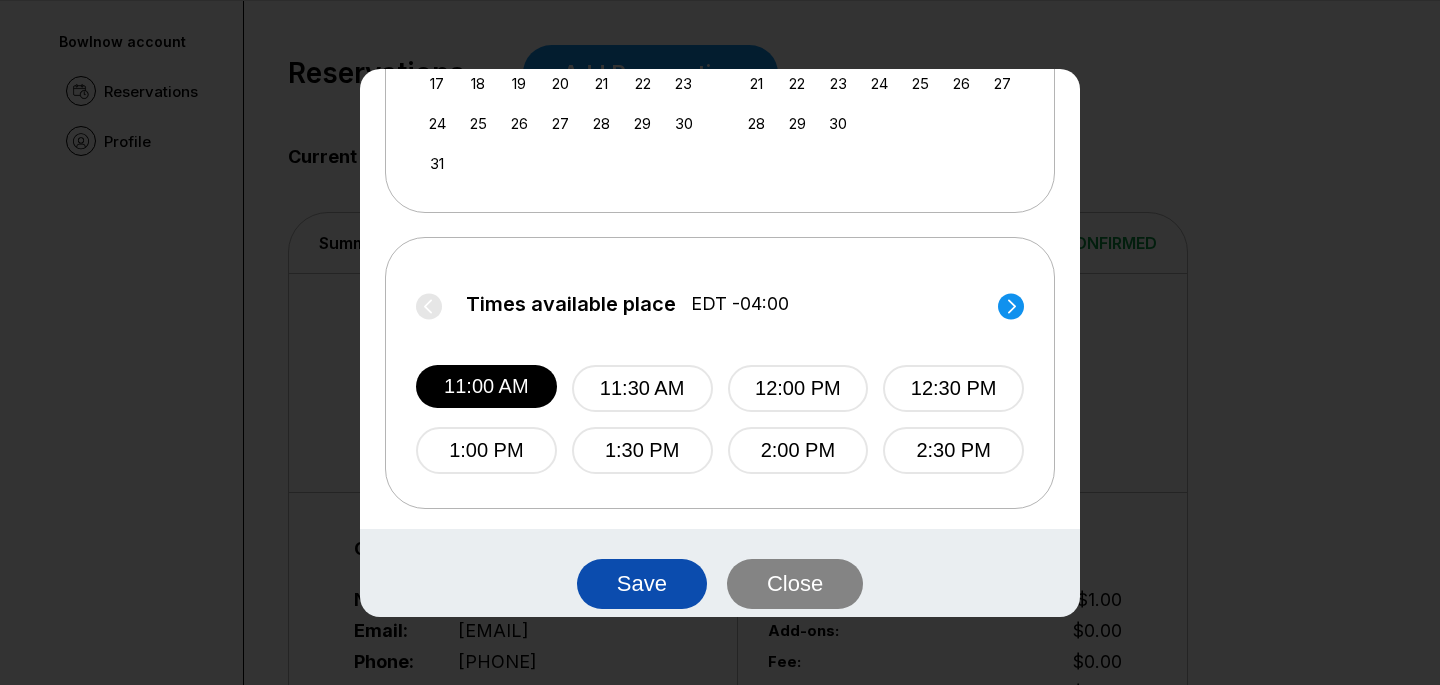 click on "Save" at bounding box center (642, 584) 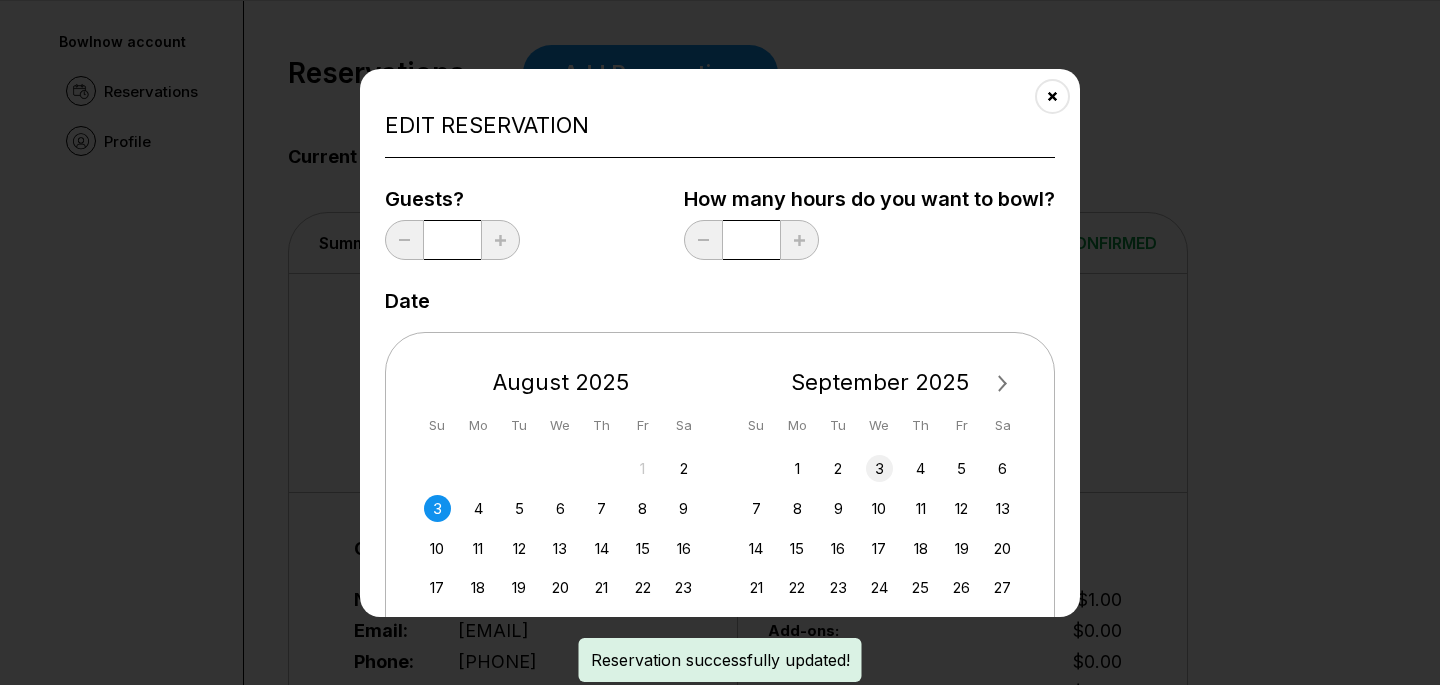 scroll, scrollTop: 504, scrollLeft: 0, axis: vertical 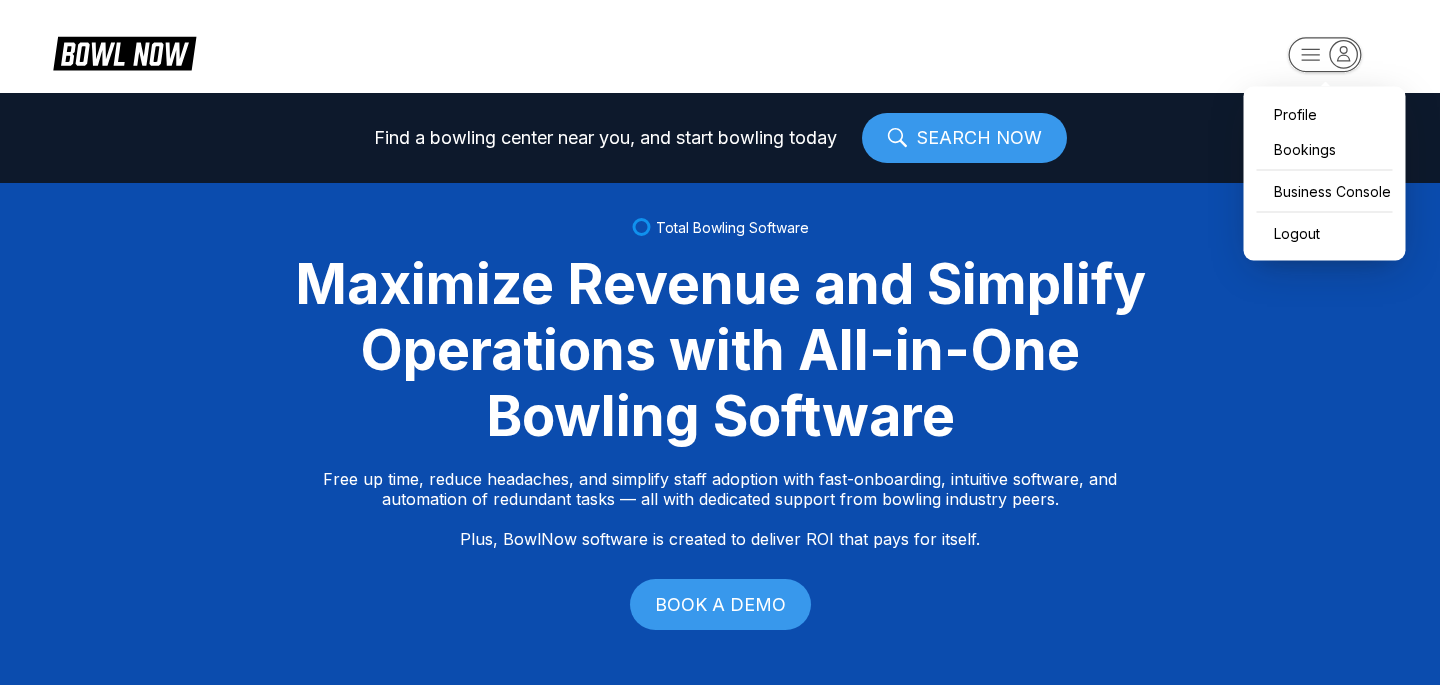 click on "Profile Bookings Business Console Logout Find a bowling center near you, and start bowling today SEARCH NOW Total Bowling Software Maximize Revenue and Simplify Operations with All-in-One Bowling Software Free up time, reduce headaches, and simplify staff adoption with fast-onboarding, intuitive software, and  automation of redundant tasks — all with dedicated support from bowling industry peers. Plus, BowlNow software is created to deliver ROI that pays for itself. BOOK A DEMO Free Up Time With Fast Onboarding We know time is critical, so we’ve streamlined our onboarding process to be fast and hassle-free. Even better, you’ll have on-demand, hands-on support from bowling industry peers. Intuitive Software to Simplify Staff Adoption Our platform is built to be intuitive, modern, and easy-to-use, ensuring your staff can quickly adopt and stay focused on what matters most—delivering an exceptional customer experience. Automation of Redundant Tasks Created to Deliver ROI That Pays for Itself Fast Track" at bounding box center (720, 342) 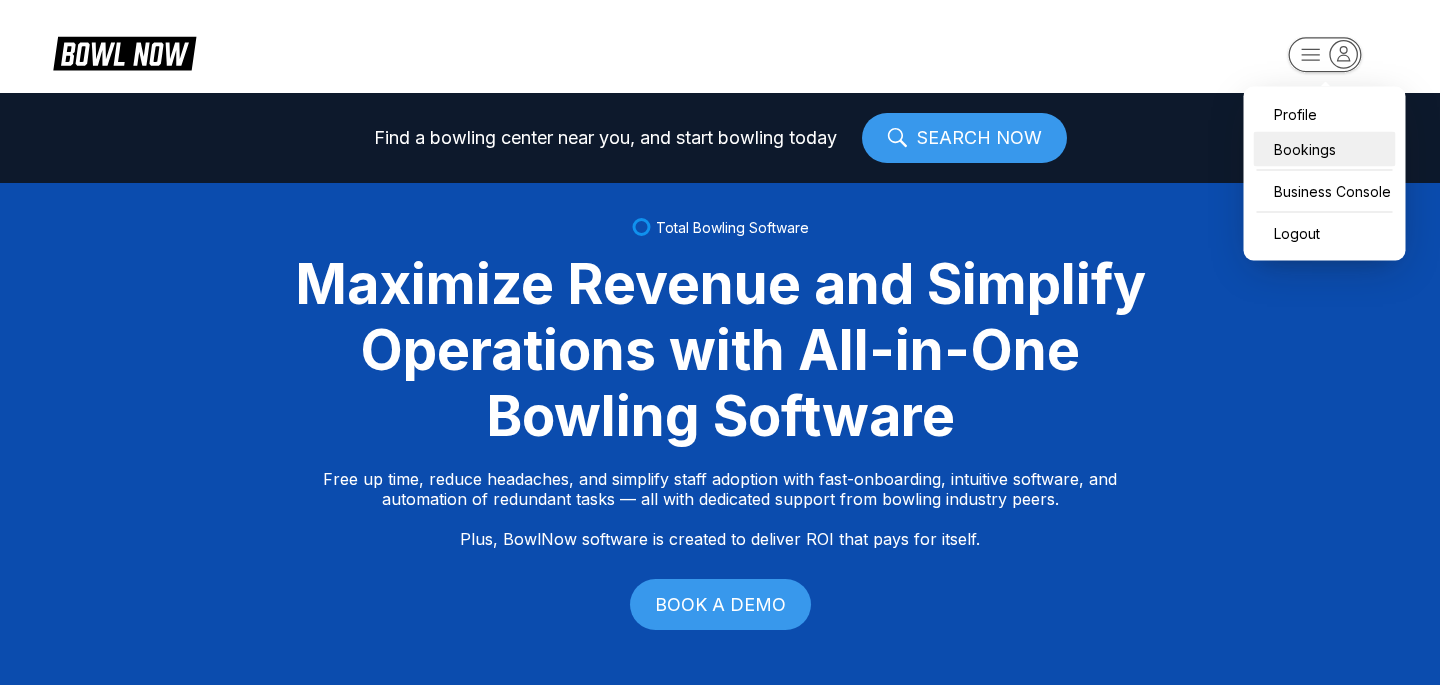 click on "Bookings" at bounding box center (1325, 149) 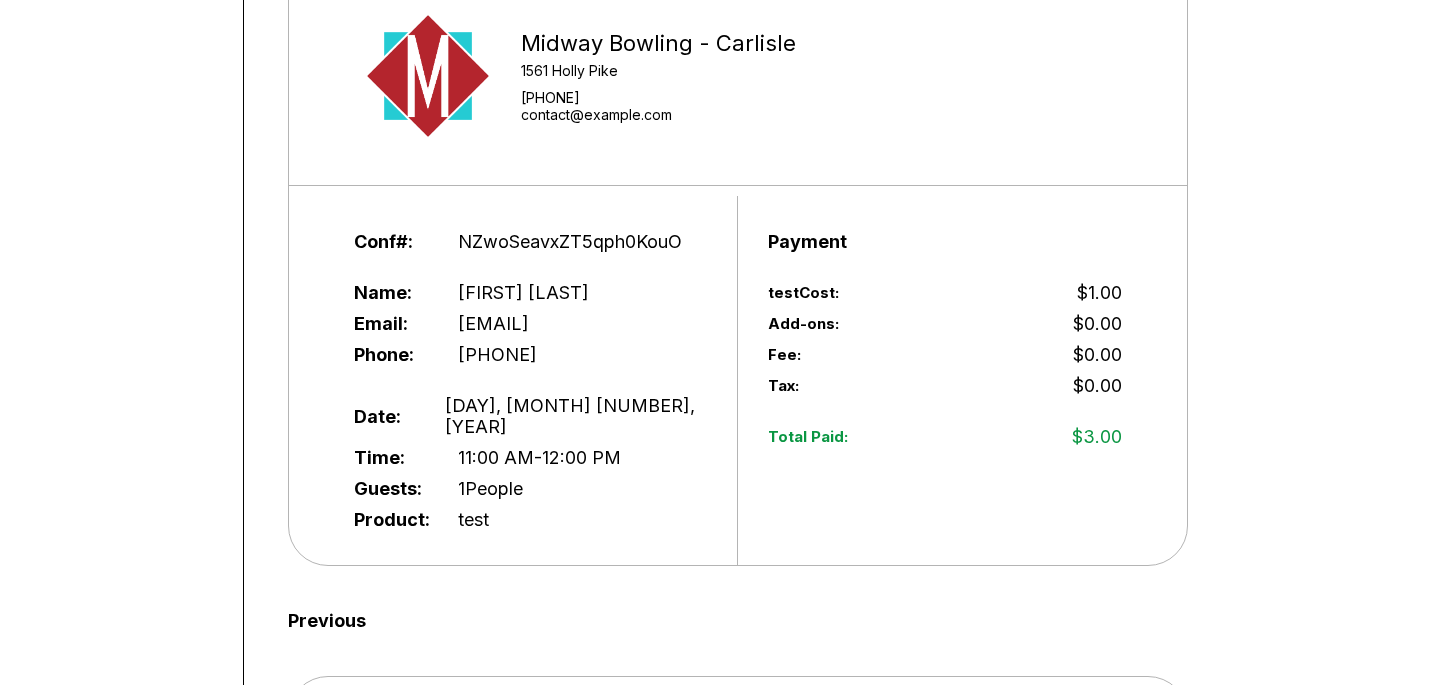 scroll, scrollTop: 321, scrollLeft: 0, axis: vertical 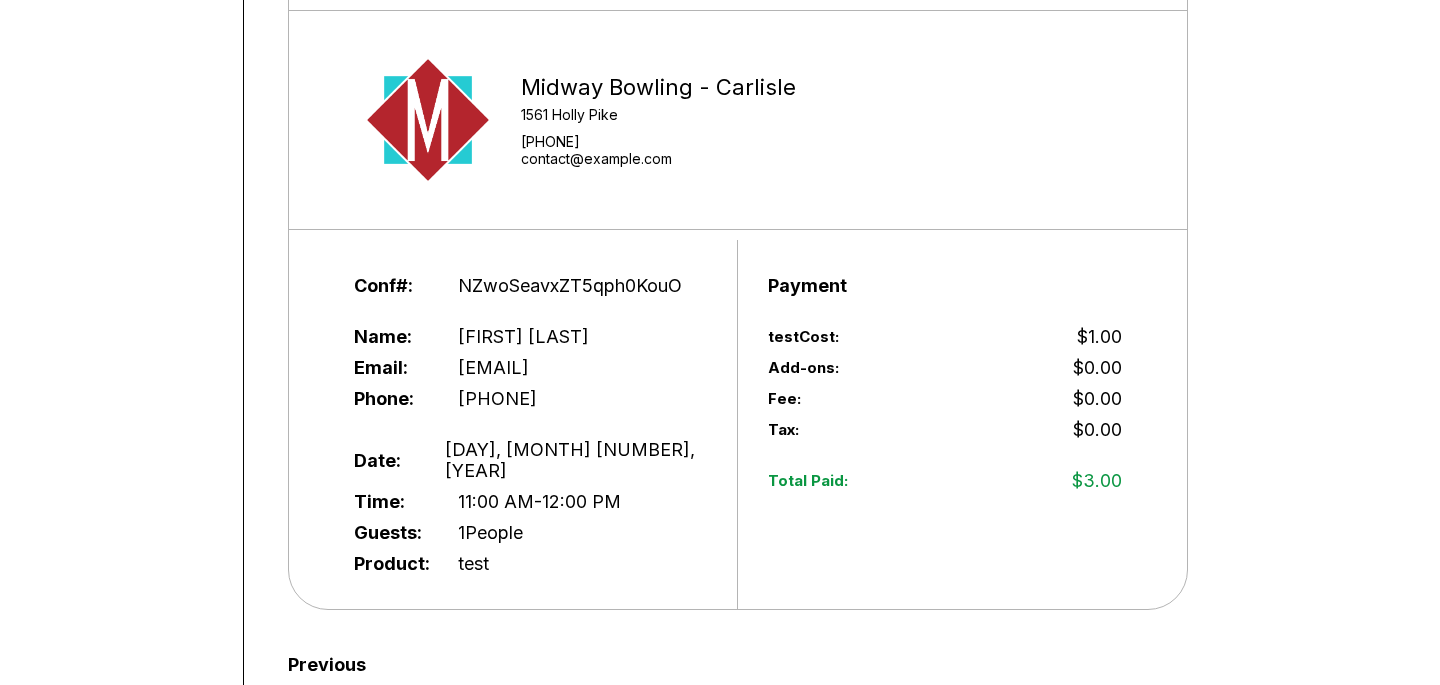 click on "NZwoSeavxZT5qph0KouO" at bounding box center (570, 285) 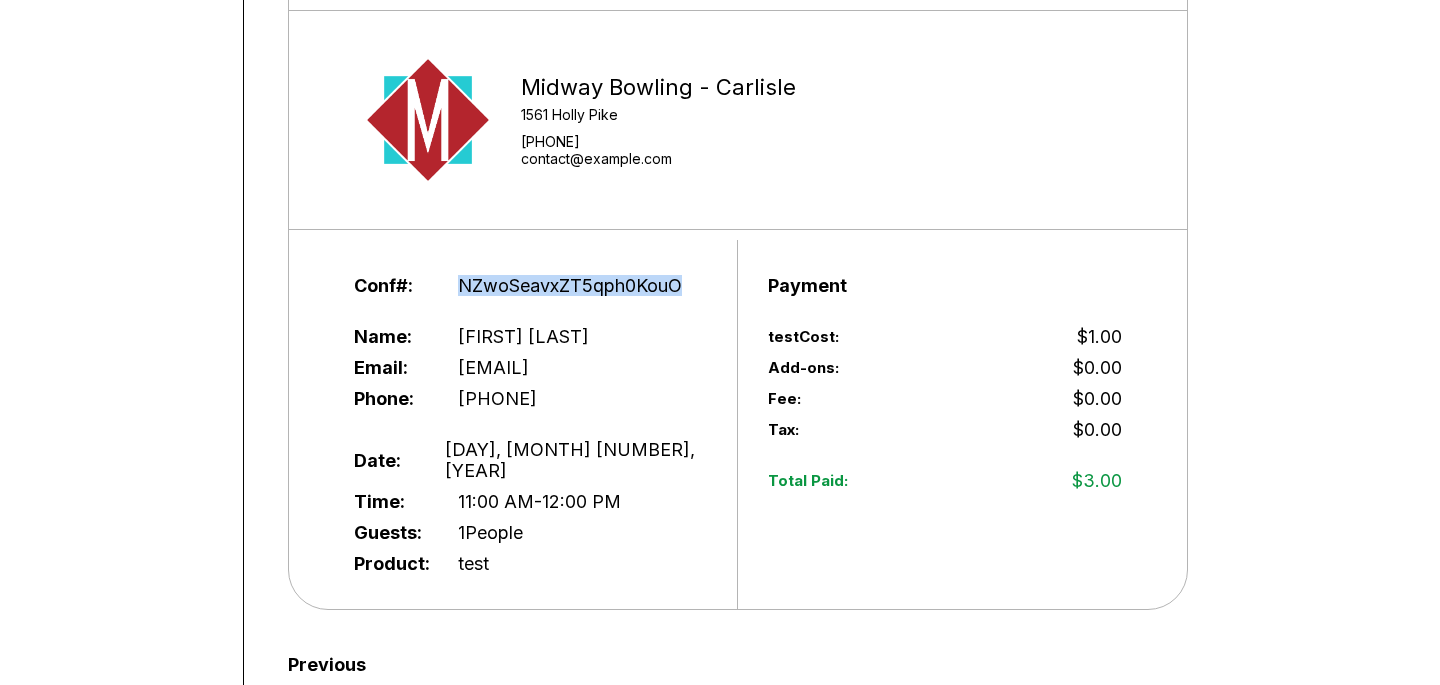 click on "NZwoSeavxZT5qph0KouO" at bounding box center (570, 285) 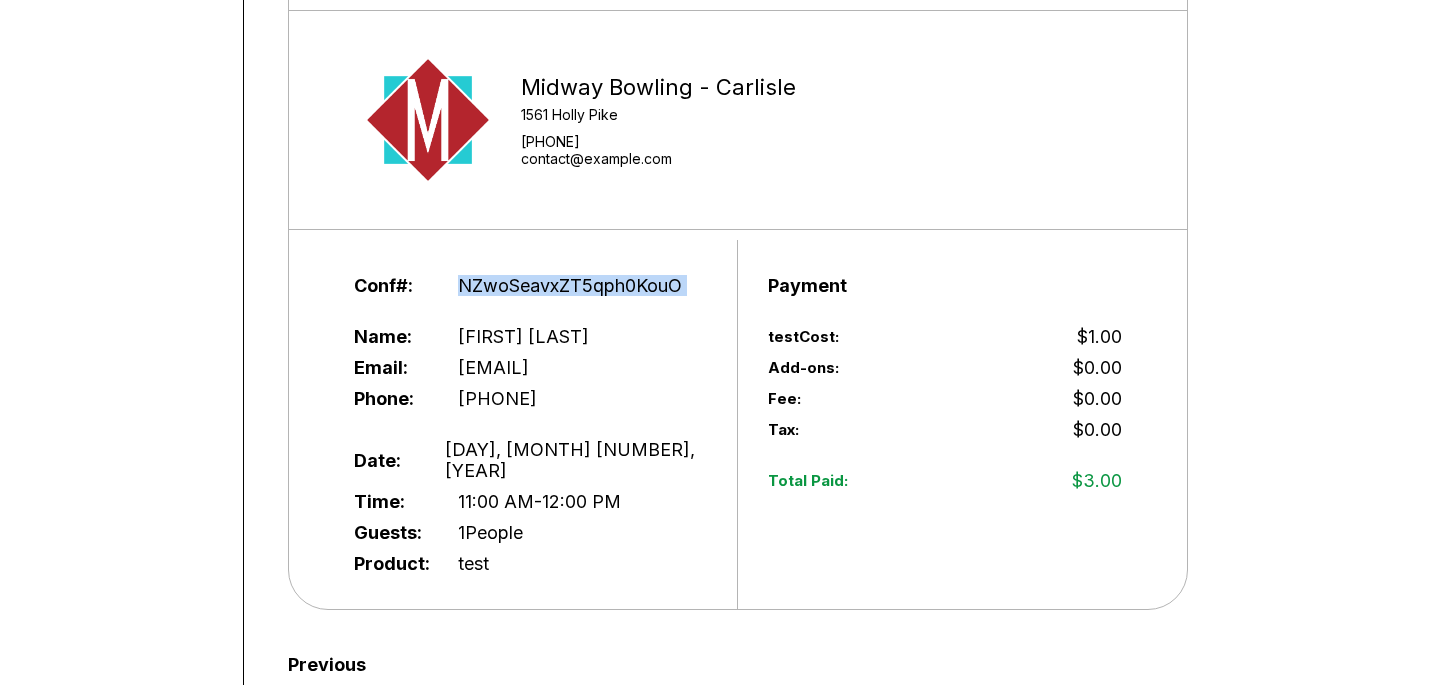 click on "NZwoSeavxZT5qph0KouO" at bounding box center (570, 285) 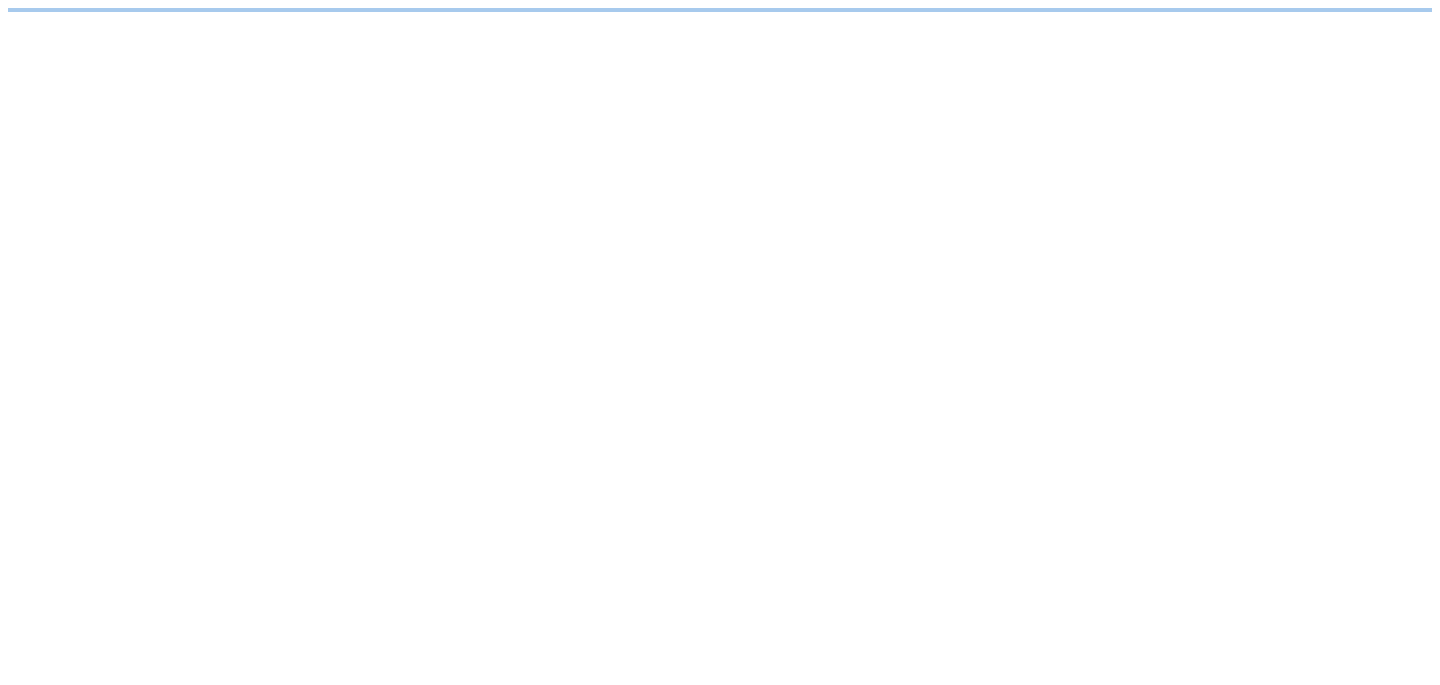 scroll, scrollTop: 0, scrollLeft: 0, axis: both 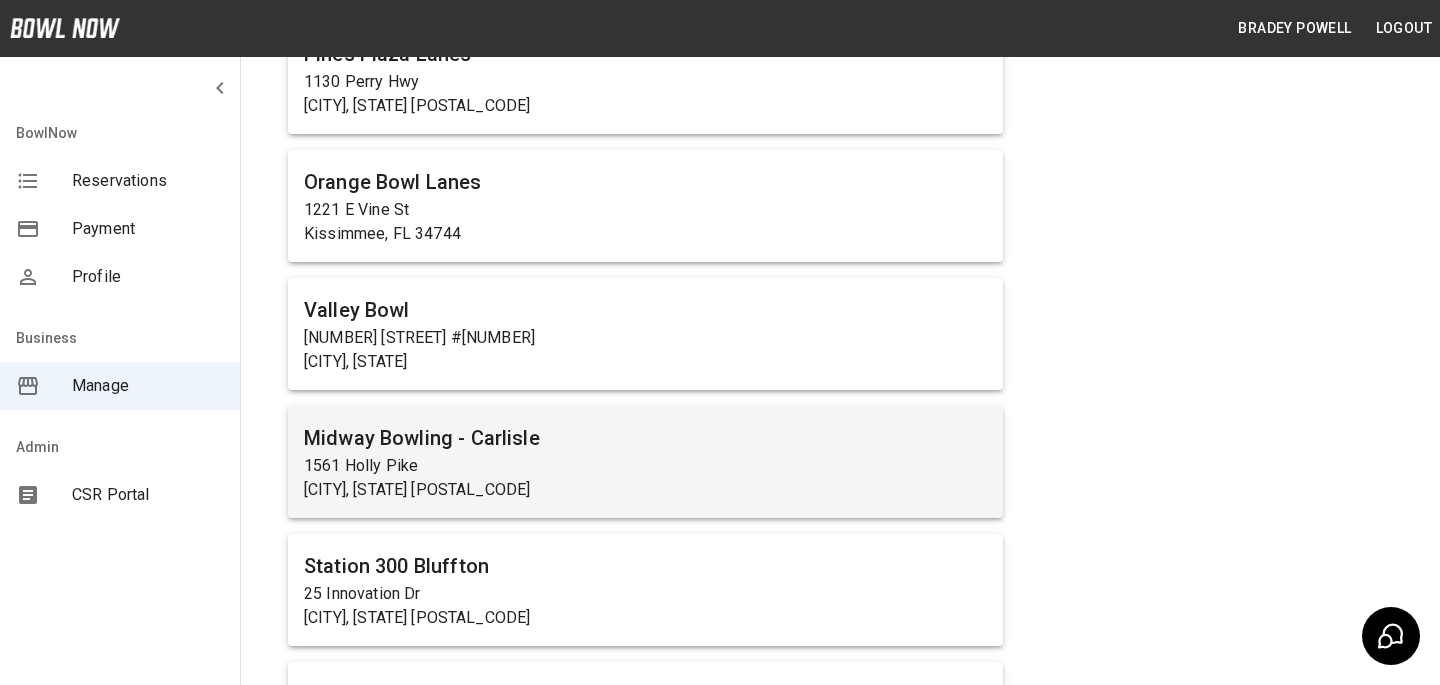 click on "[CITY], [STATE] [POSTAL_CODE]" at bounding box center [645, 490] 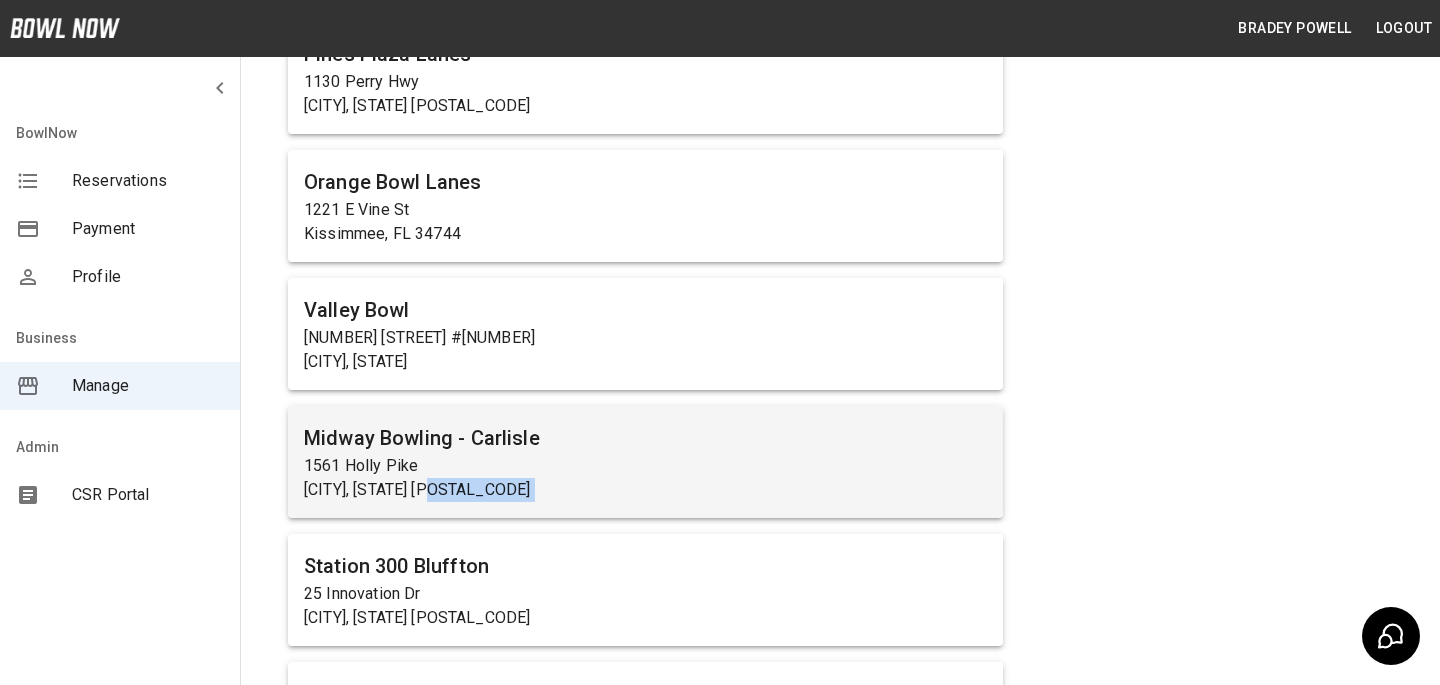 click on "[CITY], [STATE] [POSTAL_CODE]" at bounding box center [645, 490] 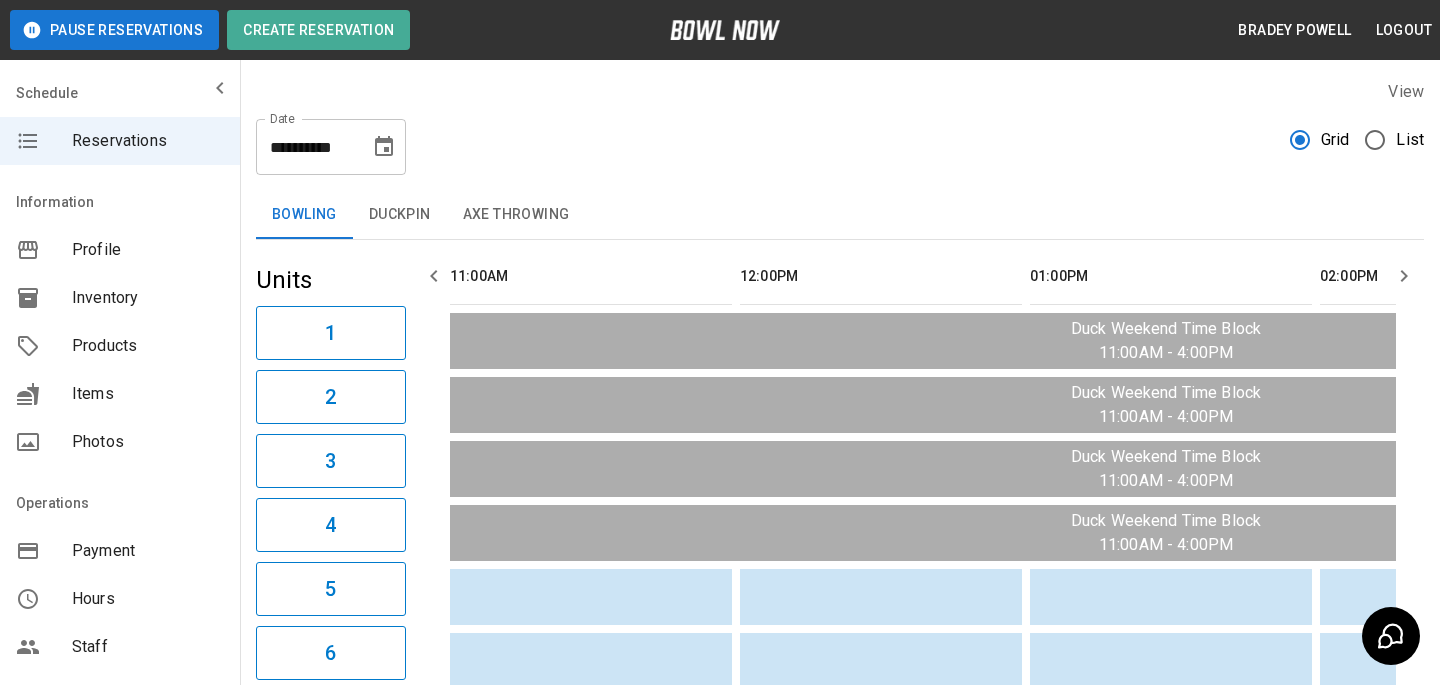 scroll, scrollTop: 0, scrollLeft: 2320, axis: horizontal 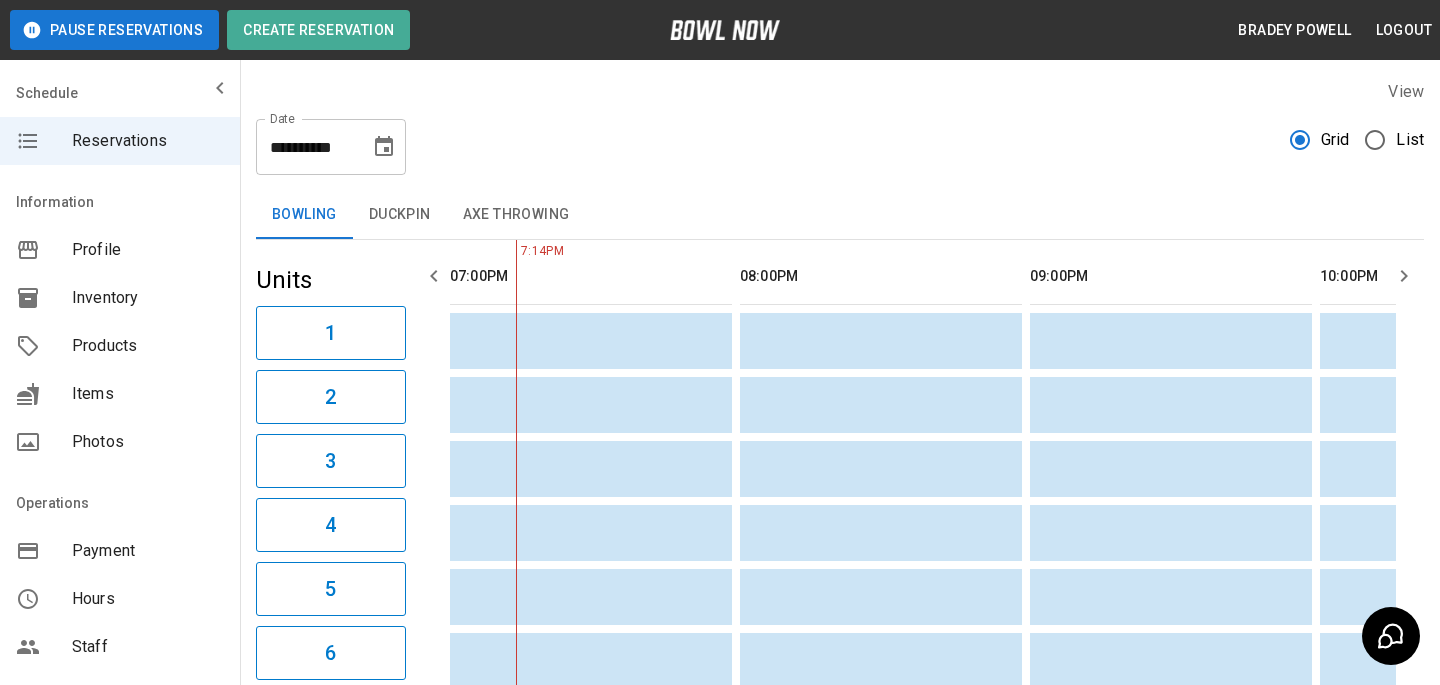 click on "Products" at bounding box center [148, 346] 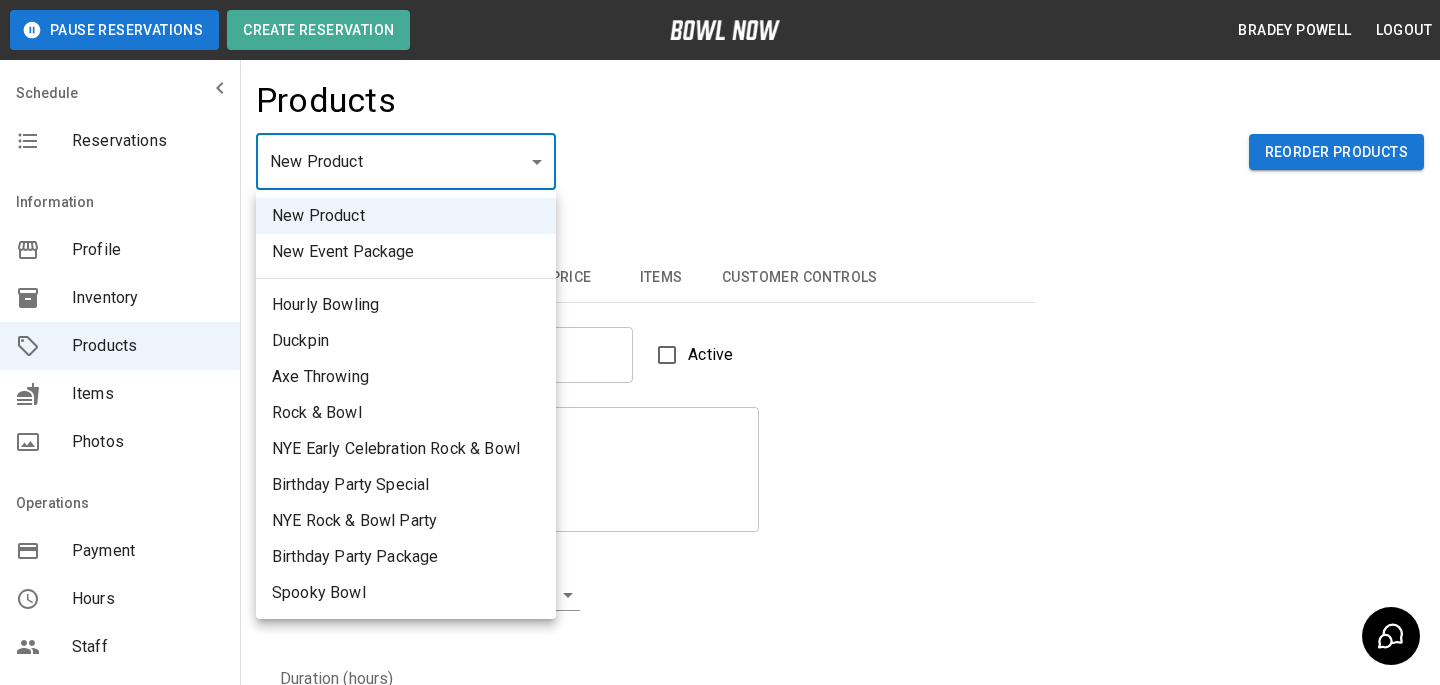 click on "Pause Reservations Create Reservation [FIRST] [LAST] Logout Schedule Reservations Information Profile Inventory Products Items Photos Operations Payment Hours Staff Help Reports Marketing Dashboard Integrations Contacts User Account Products New Product ** ​ Reorder Products Details Basic Image Hours Price Items Customer Controls Name Name Active Description Description Inventory ​ Duration (hours) Min * Min Max * Max Guest Count Min * Min Max * Max Limit Product Availability Restrict product availability within a date range Limit Availability? Current Image Select an Image Upload   Product Hours: Same as Business Hours ******* Product Hours: Deposit only? Collect Deposit Only % * ​ percent ******* ​ Unit Price $ * Unit Price per hour **** ​ Price per Shoe $ * Price per Shoe Include Shoes? Require Shoes? Sales Tax % * Sales Tax Tax Unit Price Tax Shoes Discounts and Promos Create discount codes and promos for your product ADD DISCOUNT CODE Select Items For This Product Pizza & Soda Pitcher Package" at bounding box center [720, 644] 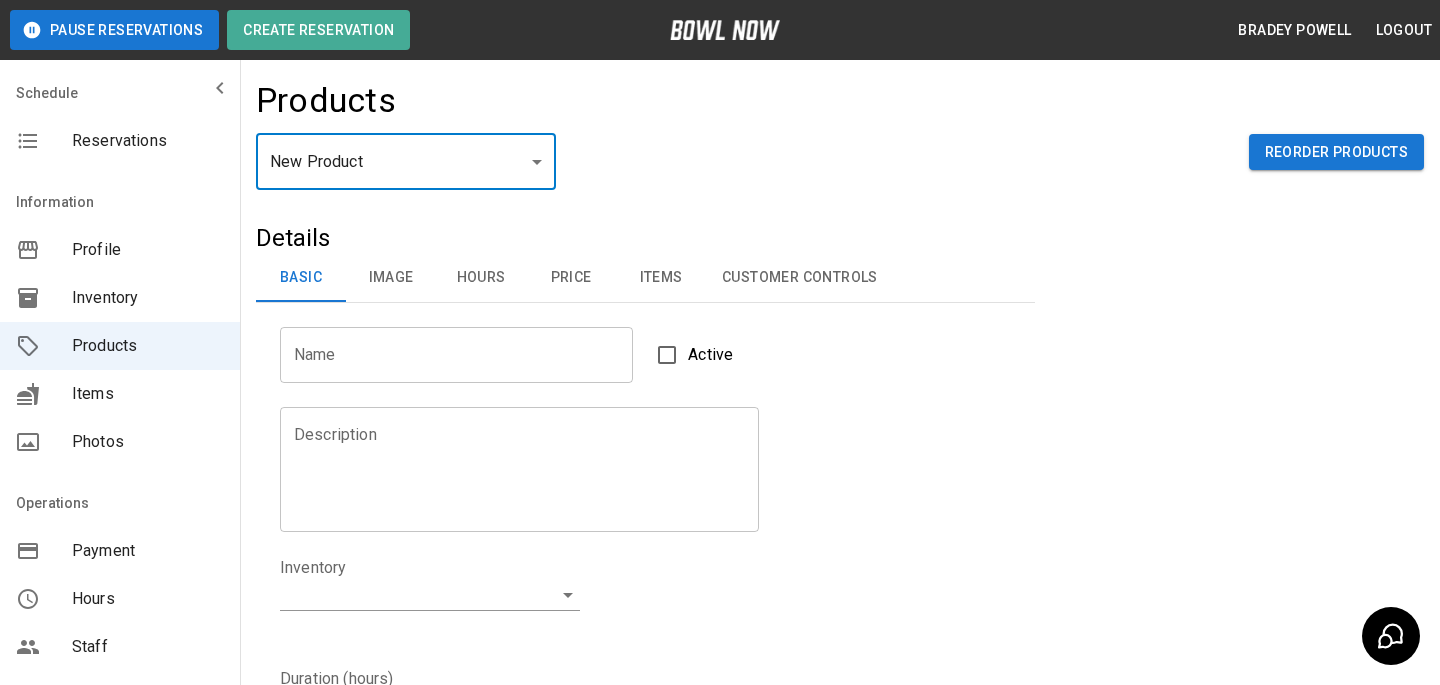 click on "Pause Reservations Create Reservation [FIRST] [LAST] Logout Schedule Reservations Information Profile Inventory Products Items Photos Operations Payment Hours Staff Help Reports Marketing Dashboard Integrations Contacts User Account Products New Product ** ​ Reorder Products Details Basic Image Hours Price Items Customer Controls Name Name Active Description Description Inventory ​ Duration (hours) Min * Min Max * Max Guest Count Min * Min Max * Max Limit Product Availability Restrict product availability within a date range Limit Availability? Current Image Select an Image Upload   Product Hours: Same as Business Hours ******* Product Hours: Deposit only? Collect Deposit Only % * ​ percent ******* ​ Unit Price $ * Unit Price per hour **** ​ Price per Shoe $ * Price per Shoe Include Shoes? Require Shoes? Sales Tax % * Sales Tax Tax Unit Price Tax Shoes Discounts and Promos Create discount codes and promos for your product ADD DISCOUNT CODE Select Items For This Product Pizza & Soda Pitcher Package" at bounding box center [720, 644] 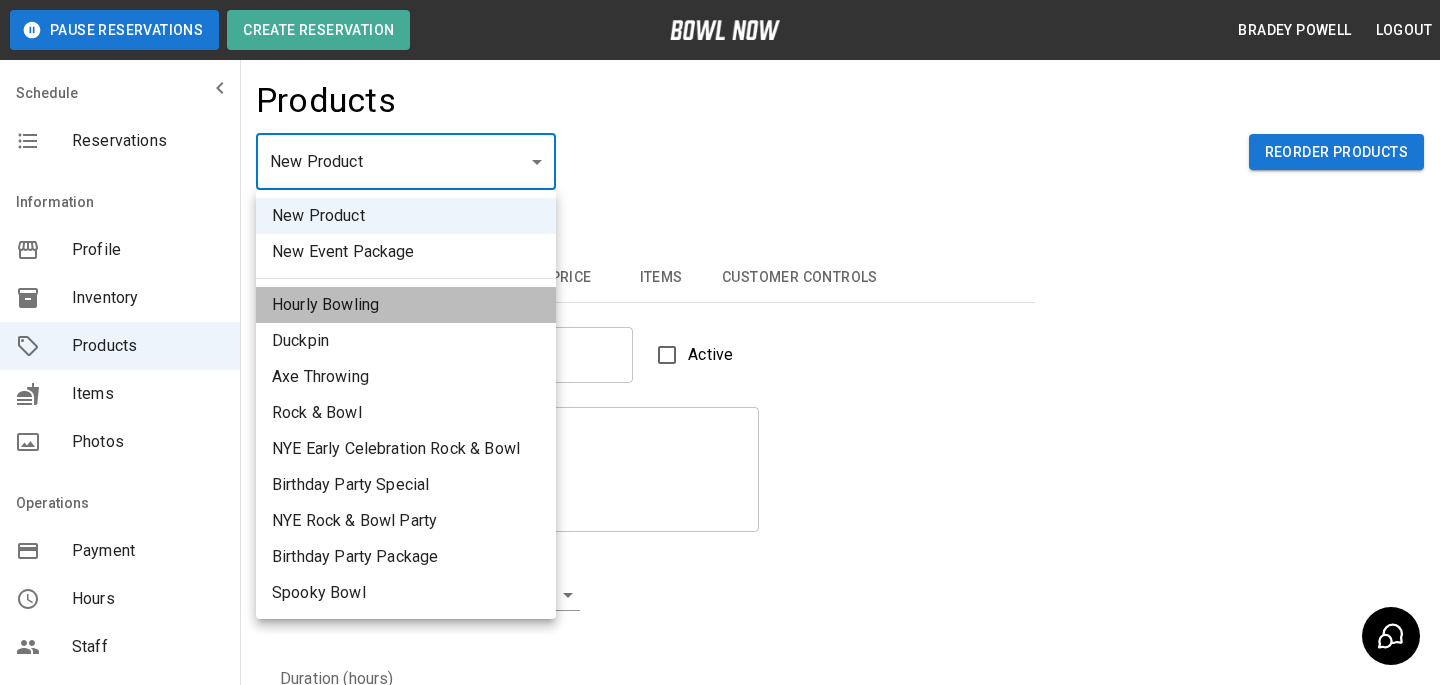 click on "Hourly Bowling" at bounding box center [406, 305] 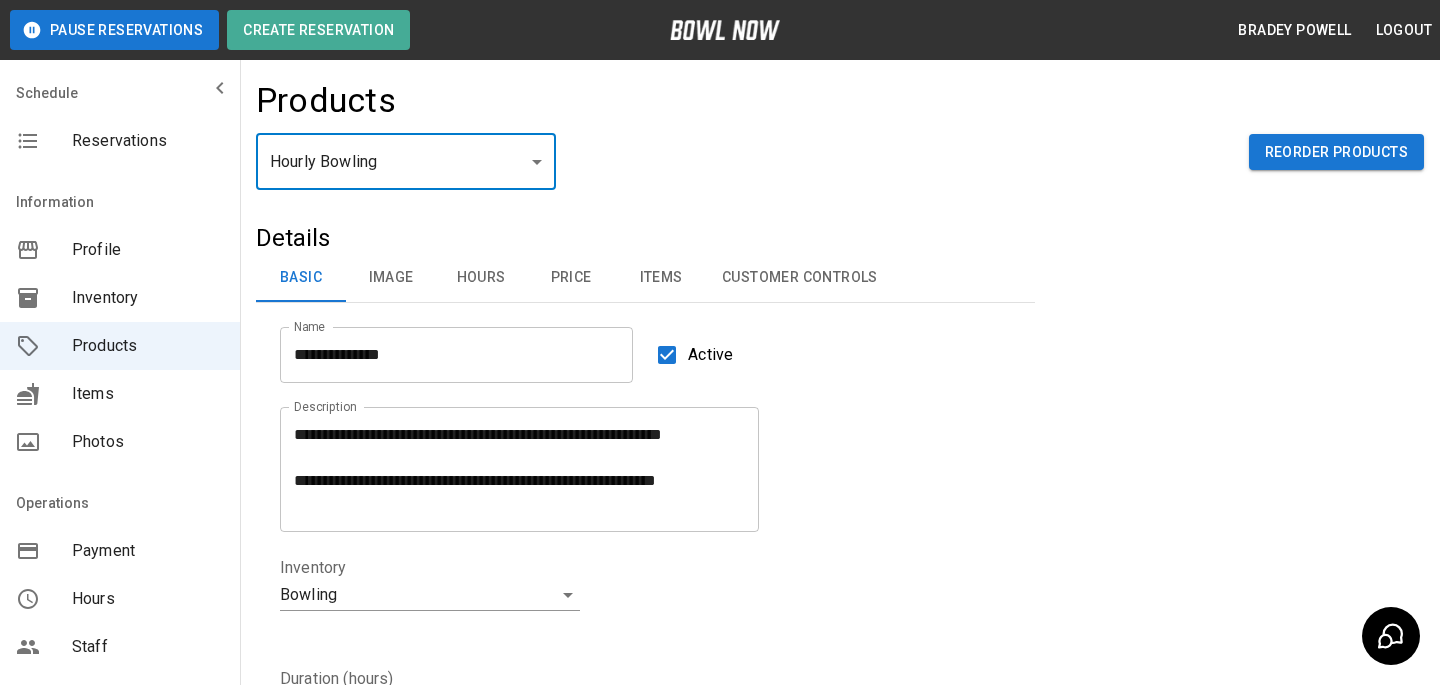 click at bounding box center (720, 342) 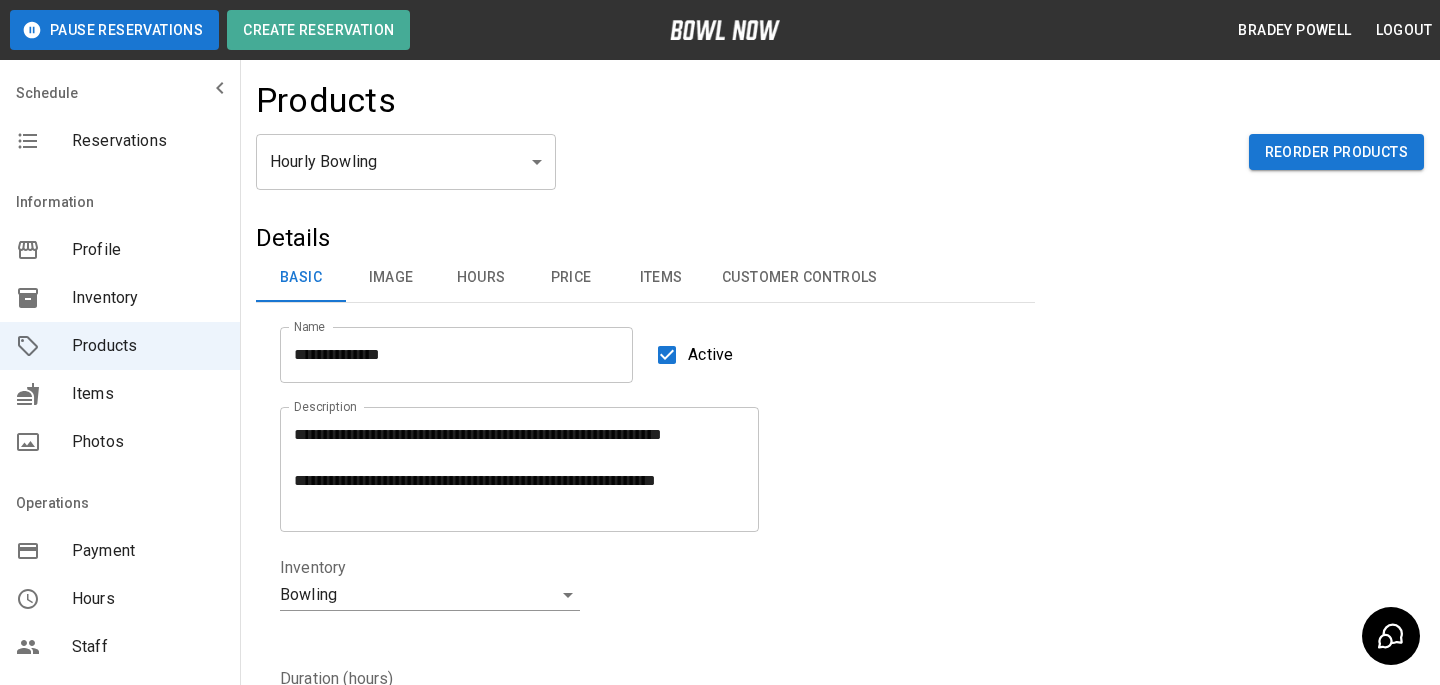 click on "Customer Controls" at bounding box center [800, 278] 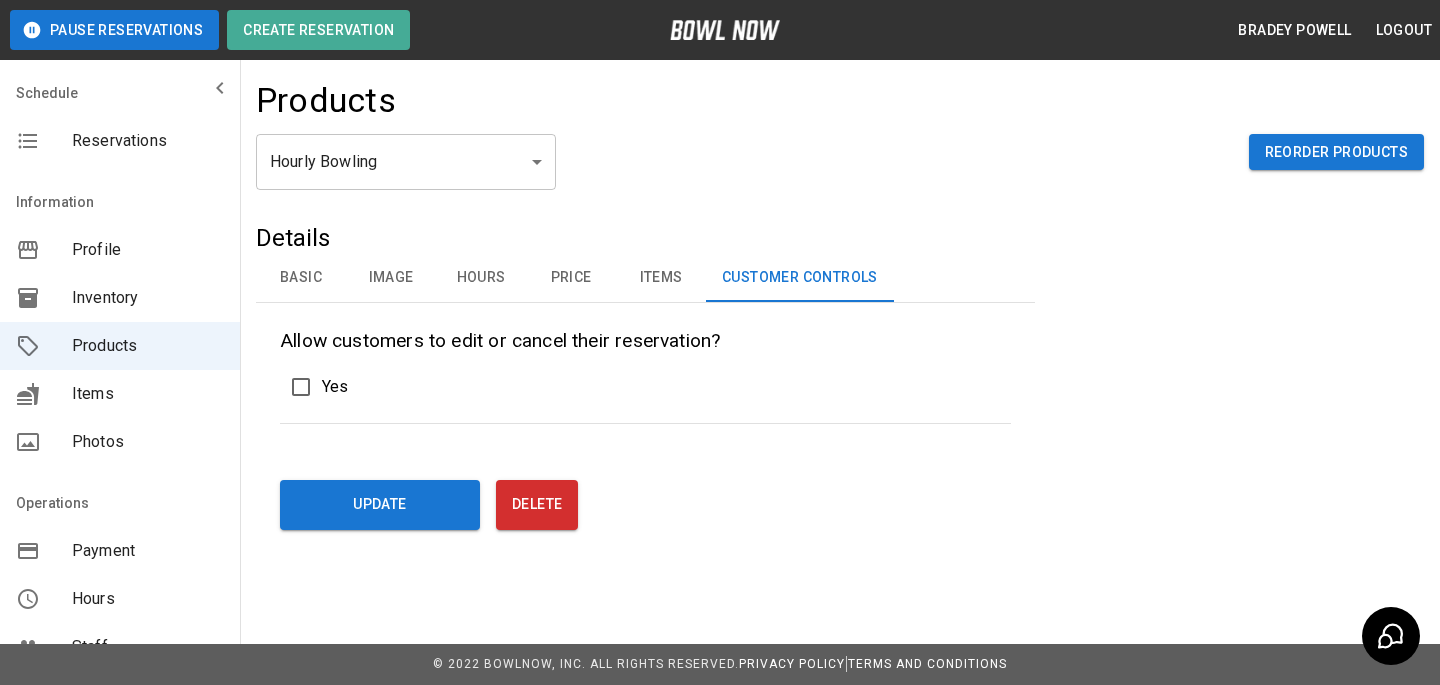 click on "Basic" at bounding box center [301, 278] 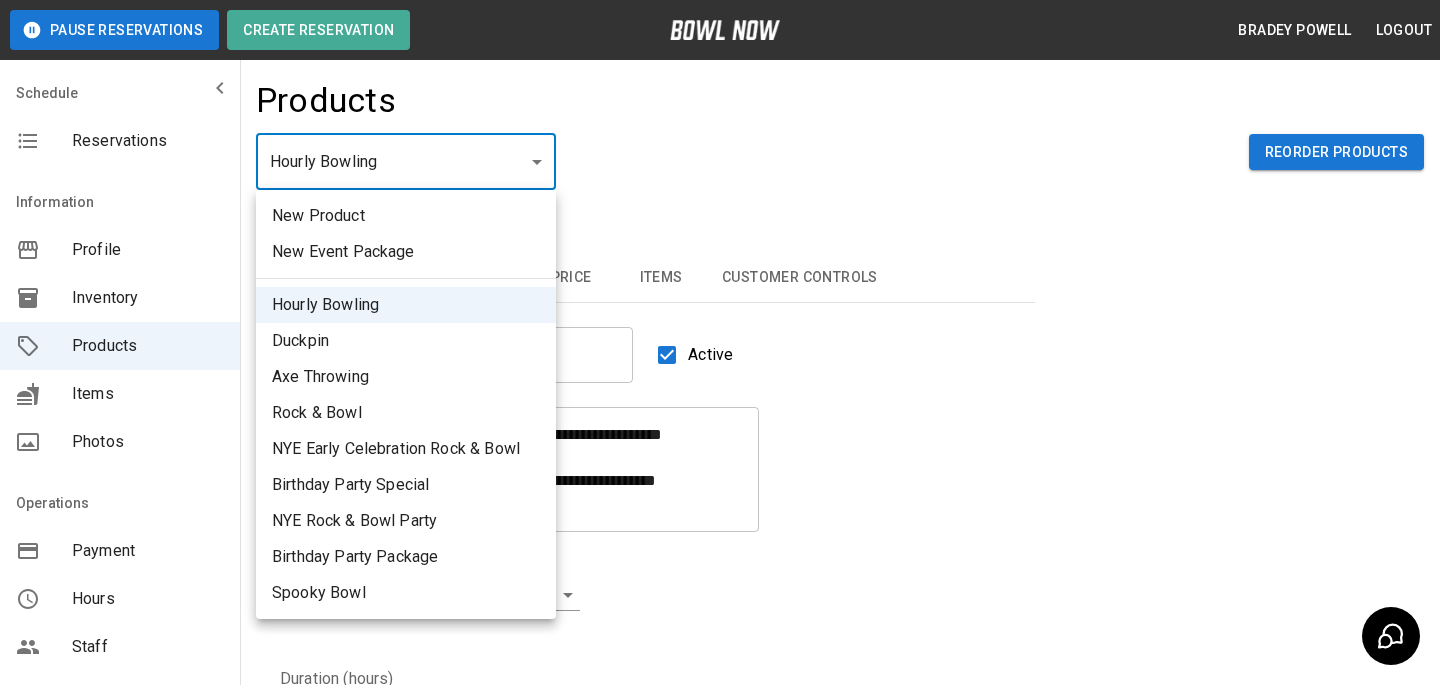 click on "**********" at bounding box center [720, 644] 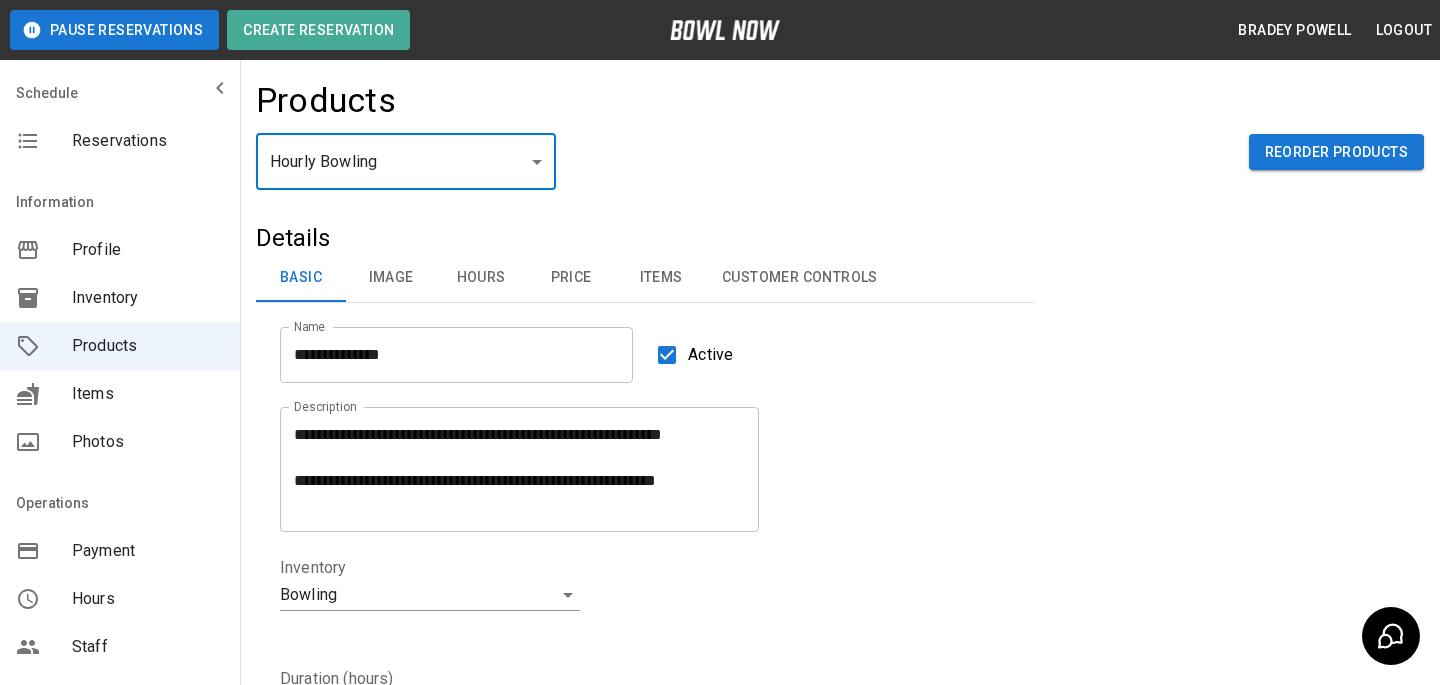 click on "Reservations" at bounding box center [120, 141] 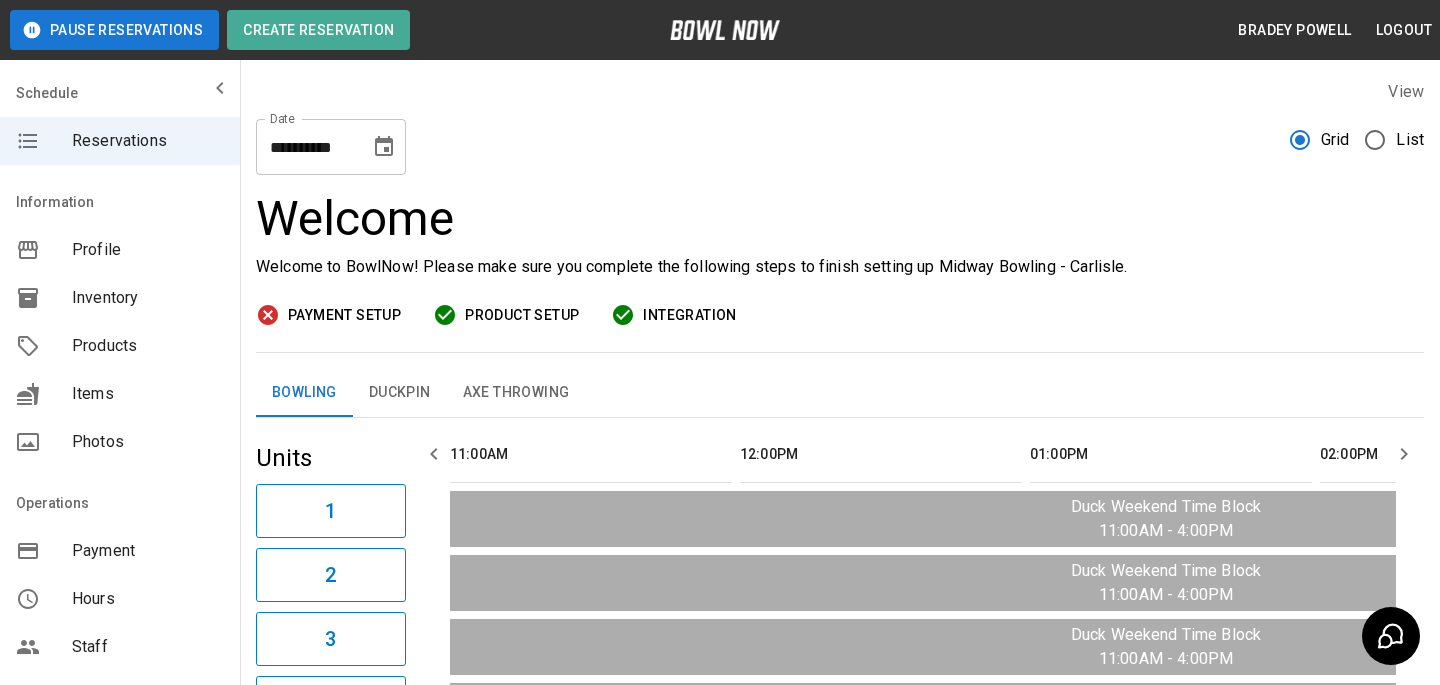 click 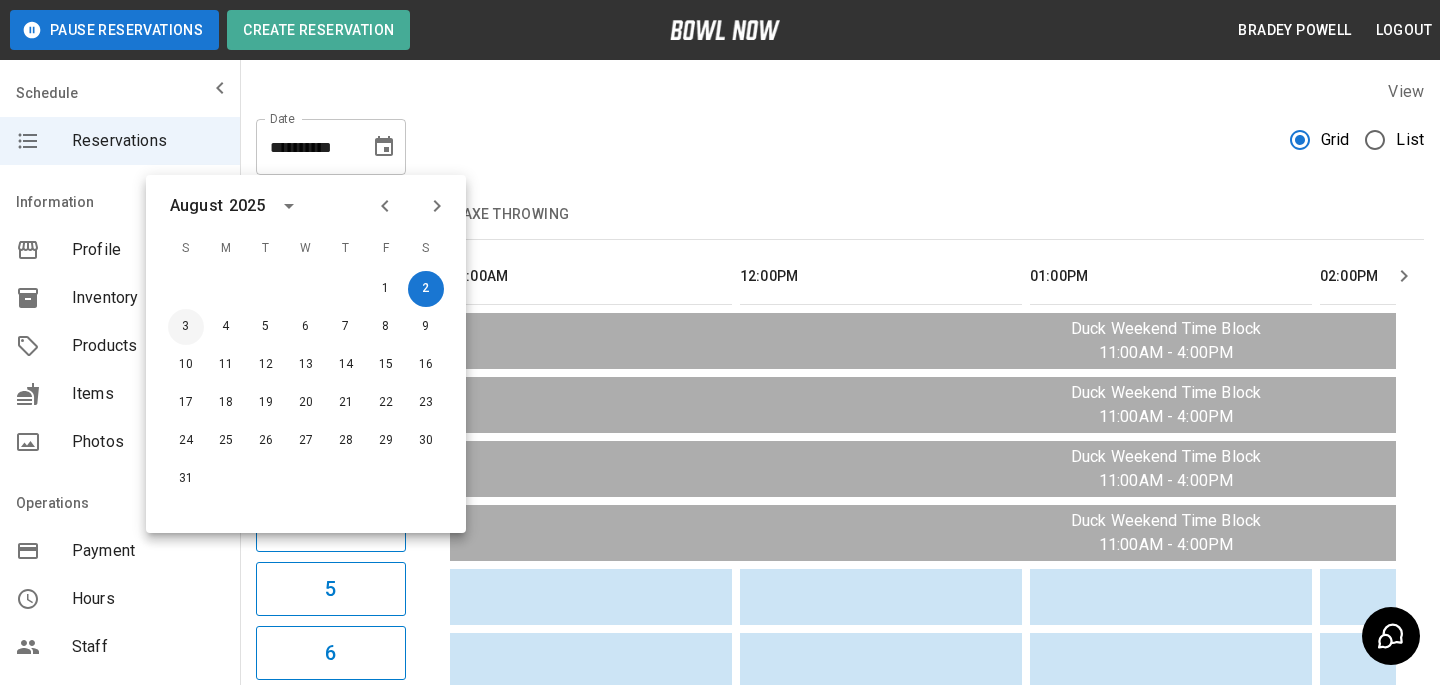 scroll, scrollTop: 0, scrollLeft: 2320, axis: horizontal 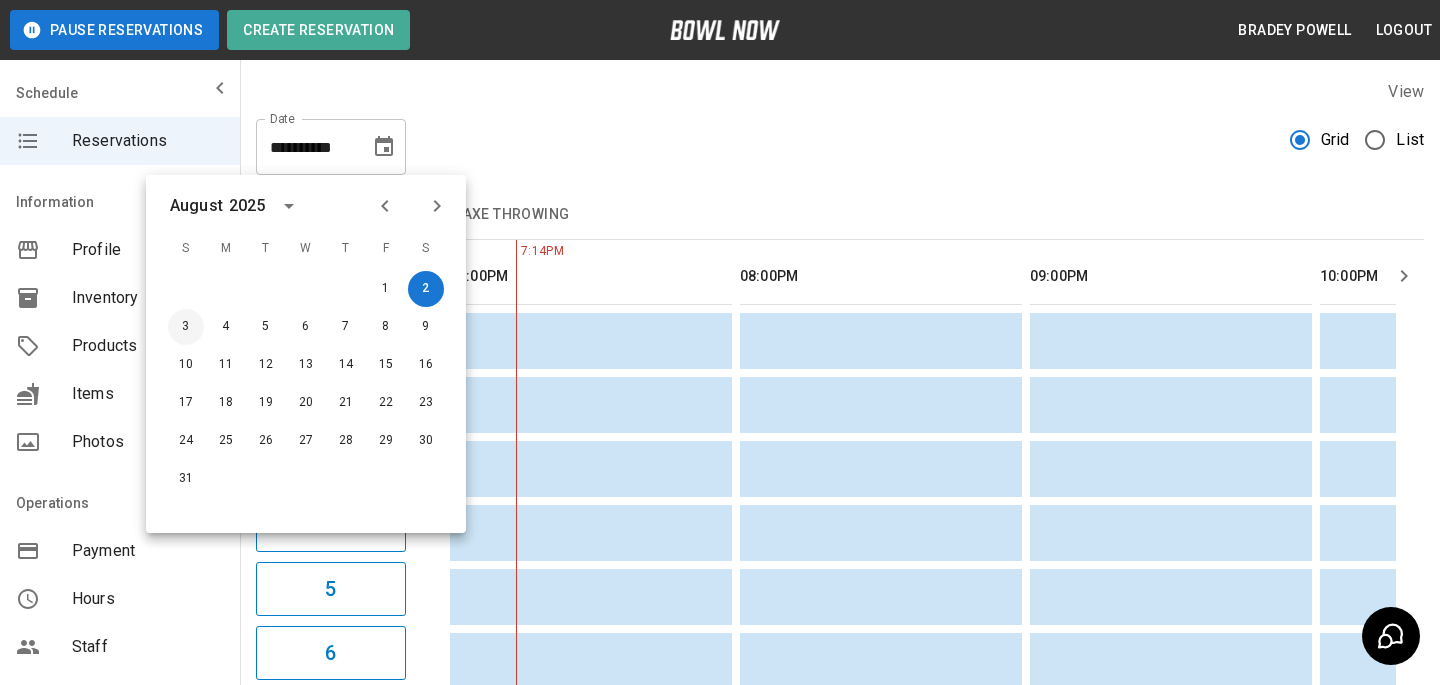 click on "3" at bounding box center (186, 327) 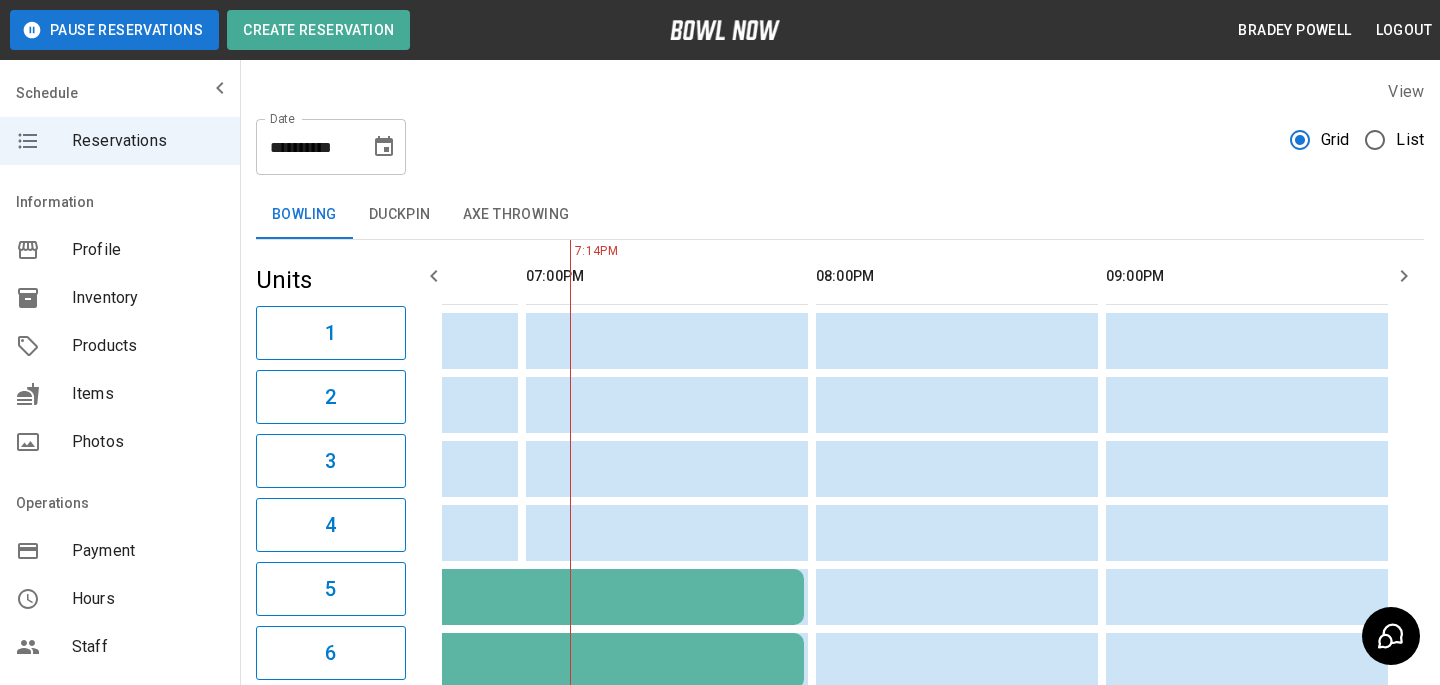 scroll, scrollTop: 522, scrollLeft: 0, axis: vertical 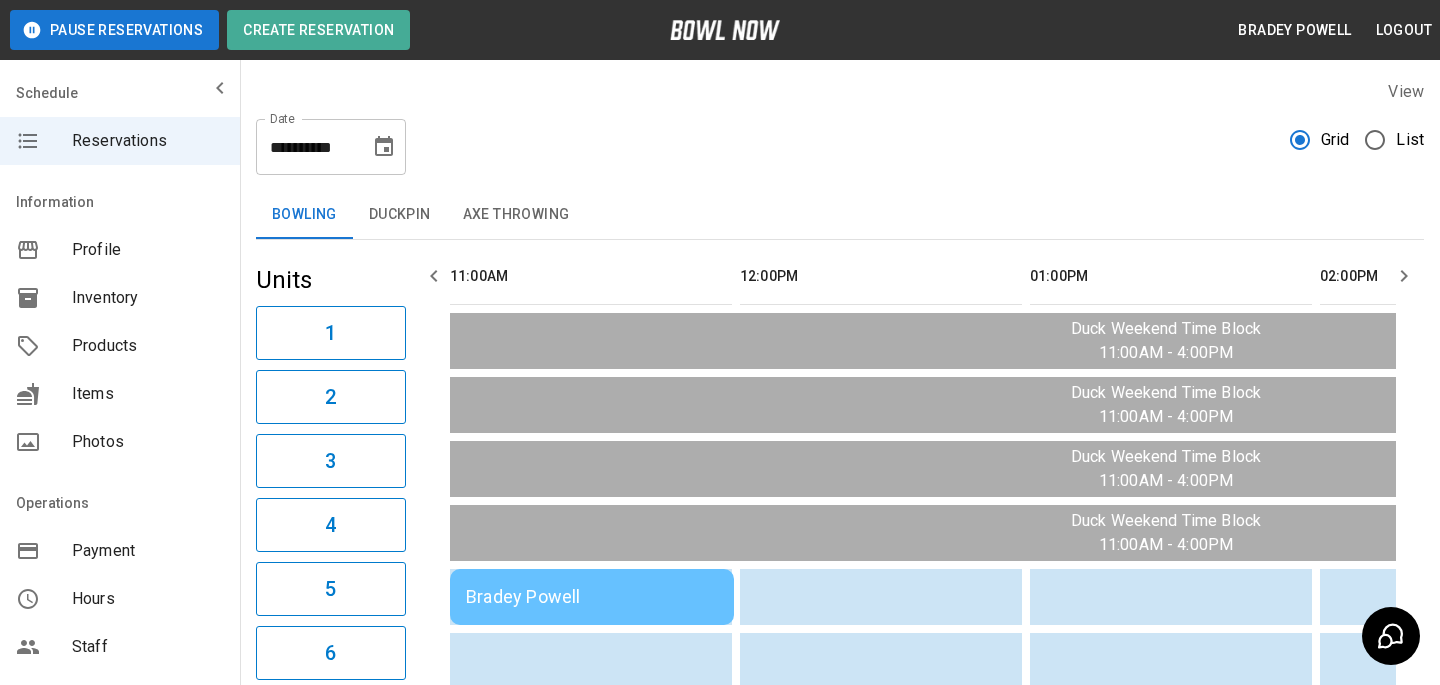 click on "Bradey Powell" at bounding box center (592, 597) 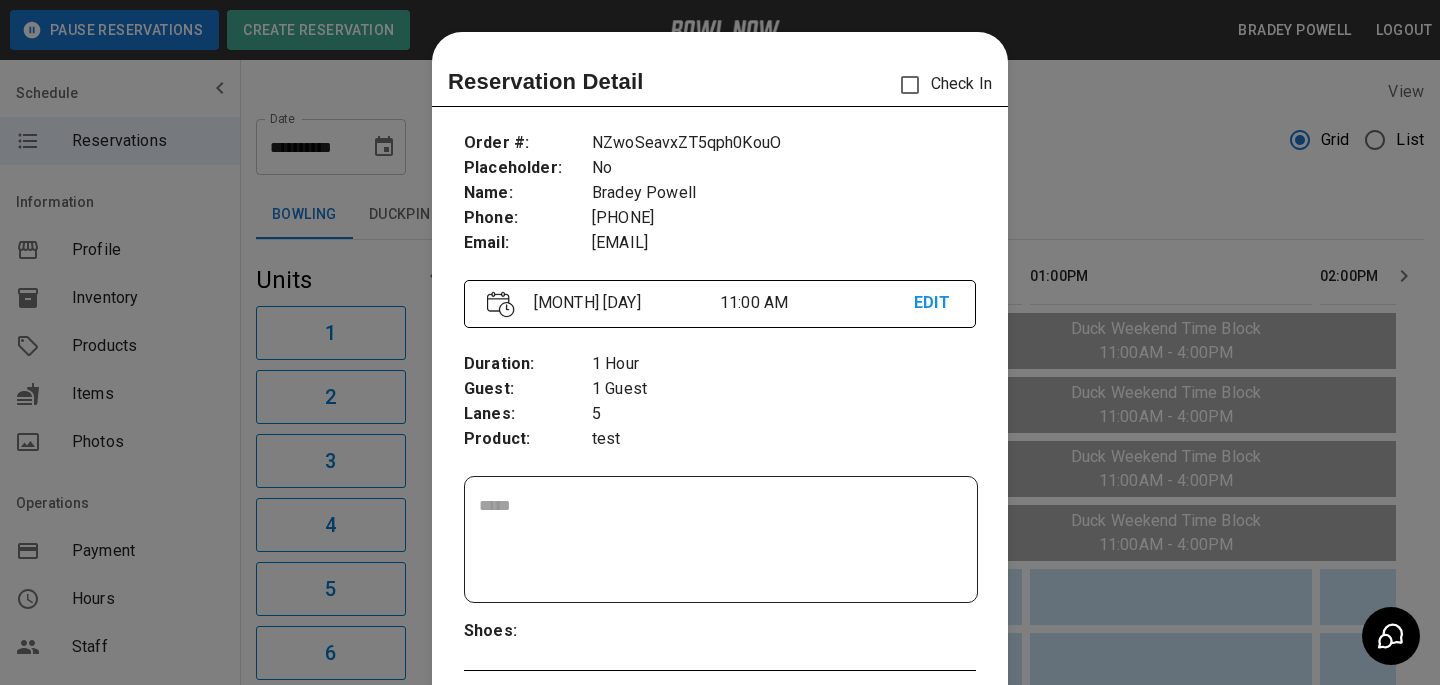 drag, startPoint x: 790, startPoint y: 296, endPoint x: 692, endPoint y: 296, distance: 98 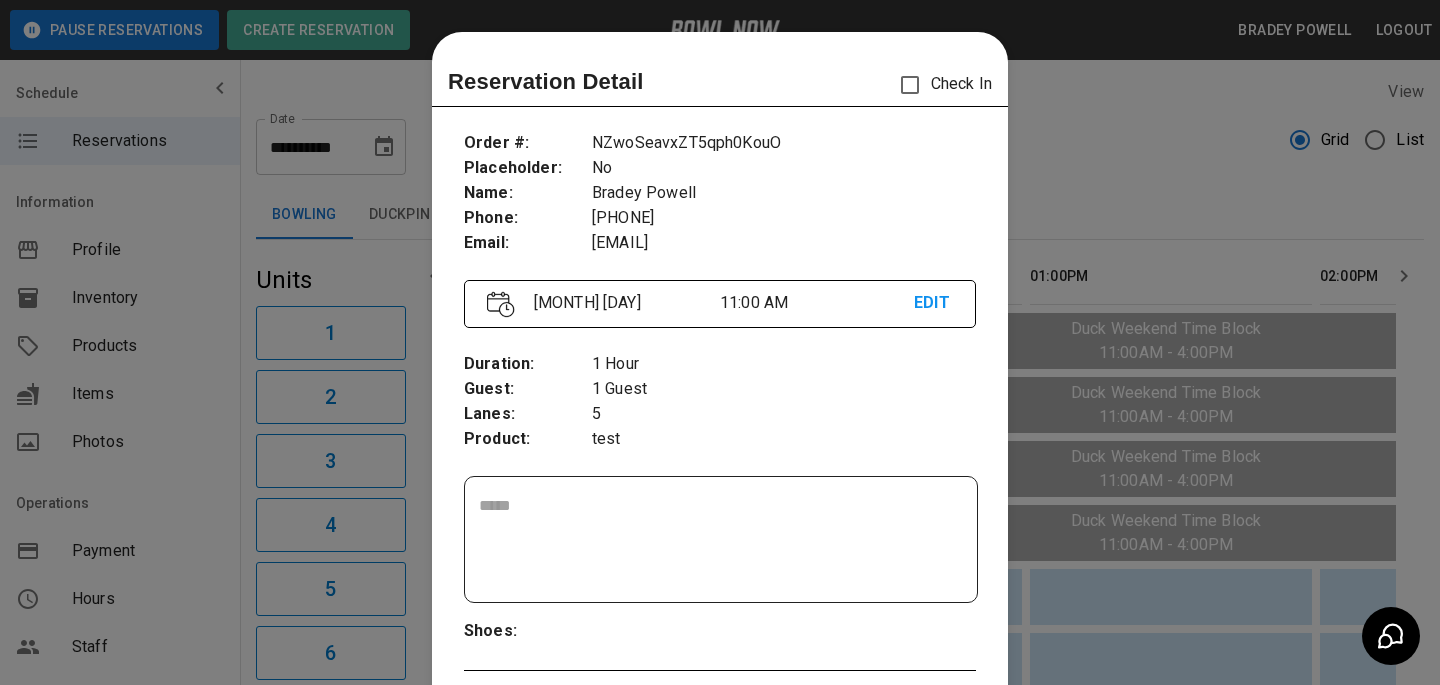 click on "11:00 AM" at bounding box center (817, 303) 